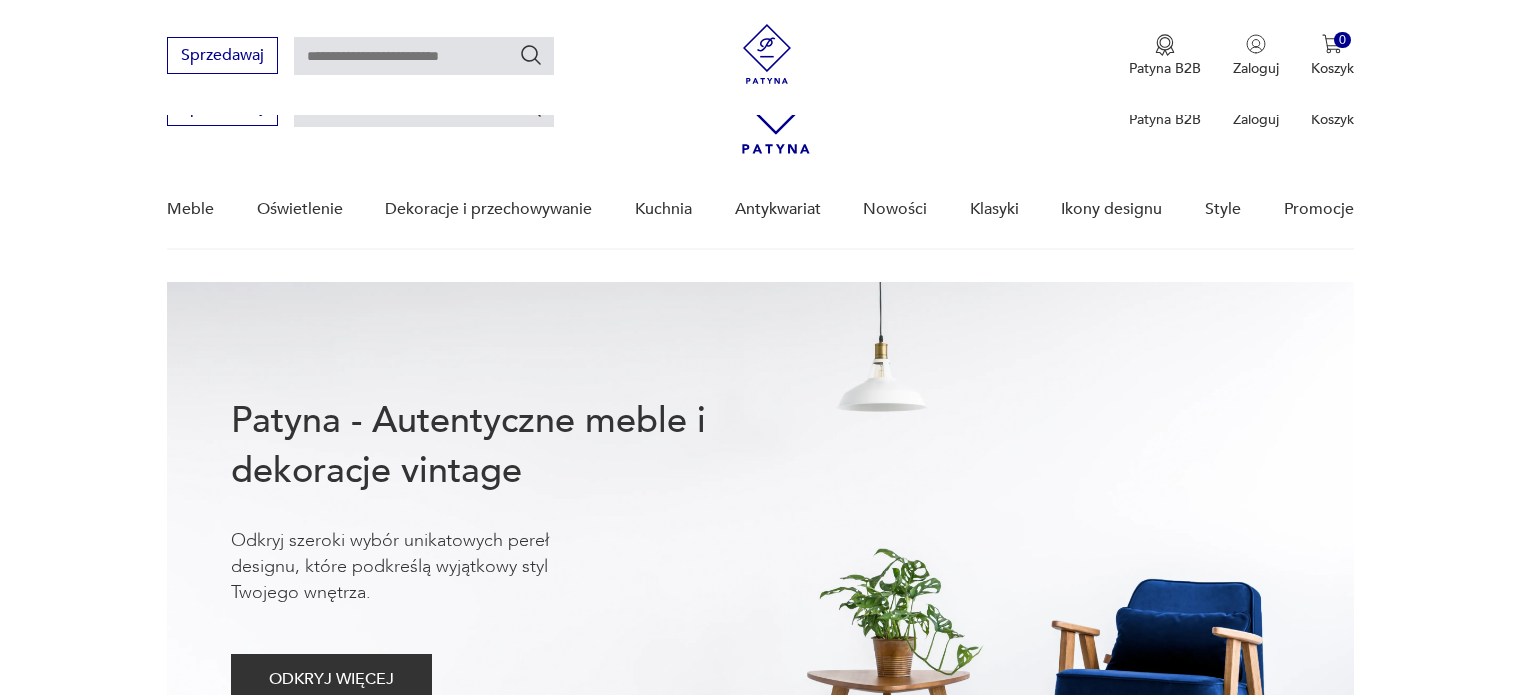 scroll, scrollTop: 500, scrollLeft: 0, axis: vertical 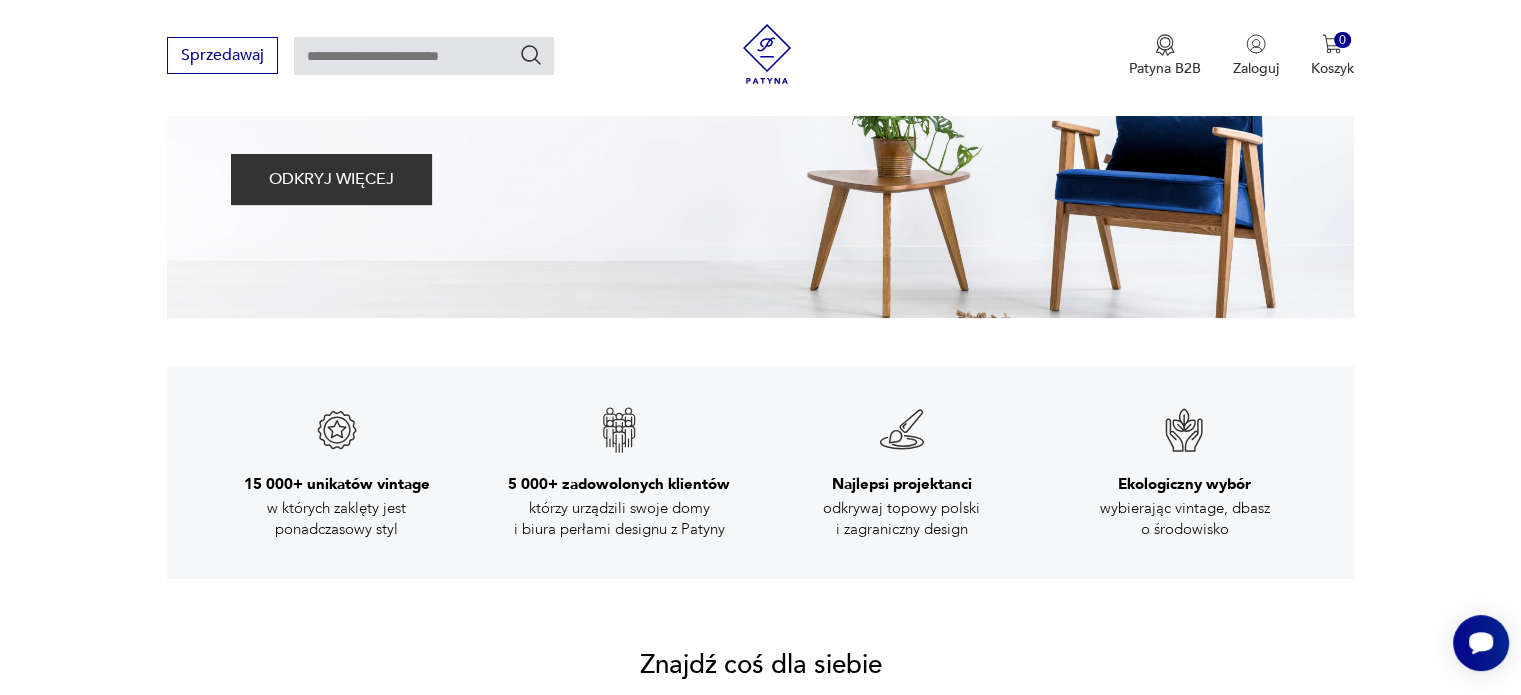 click on "15 000+ unikatów vintage w których zaklęty jest ponadczasowy styl 5 000+ zadowolonych klientów którzy urządzili swoje domy i biura perłami designu z Patyny Najlepsi projektanci odkrywaj topowy polski i zagraniczny design Ekologiczny wybór wybierając vintage, dbasz o środowisko" at bounding box center (760, 472) 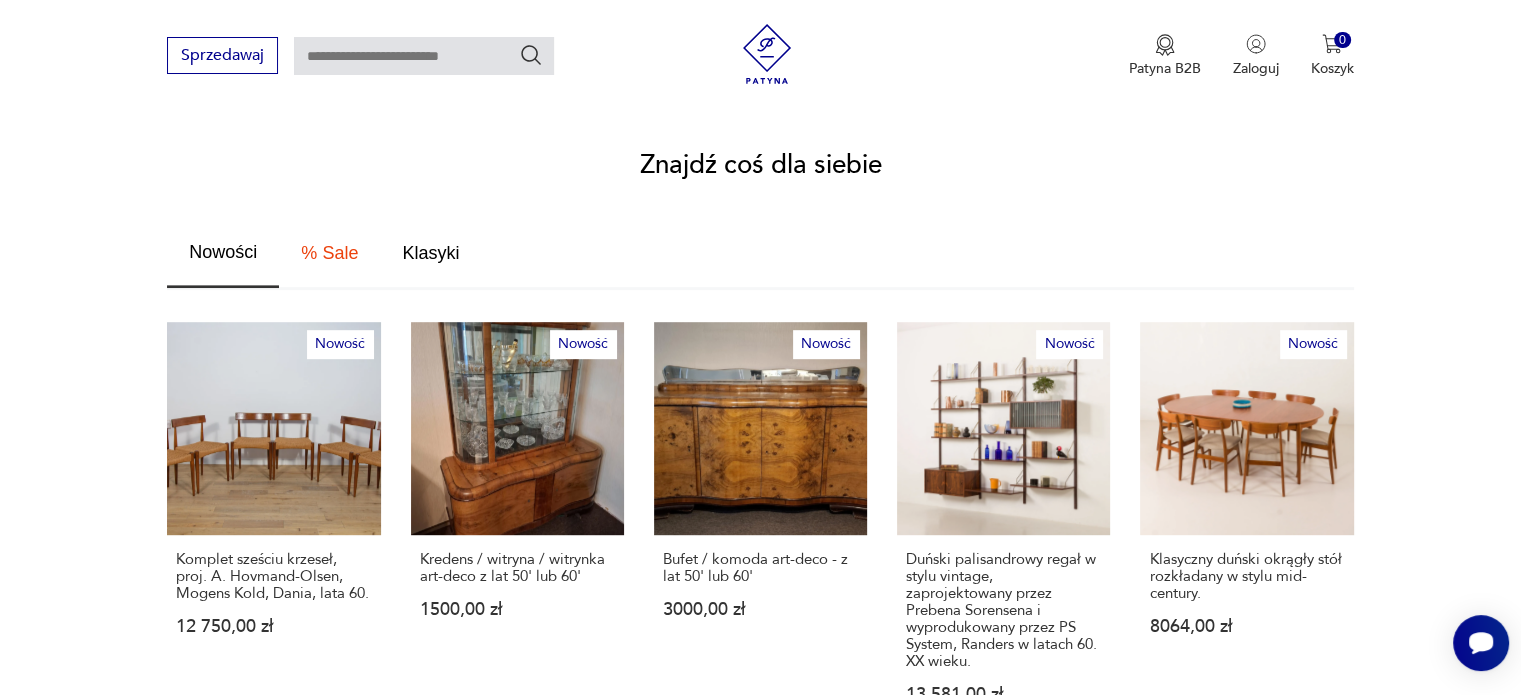 scroll, scrollTop: 1100, scrollLeft: 0, axis: vertical 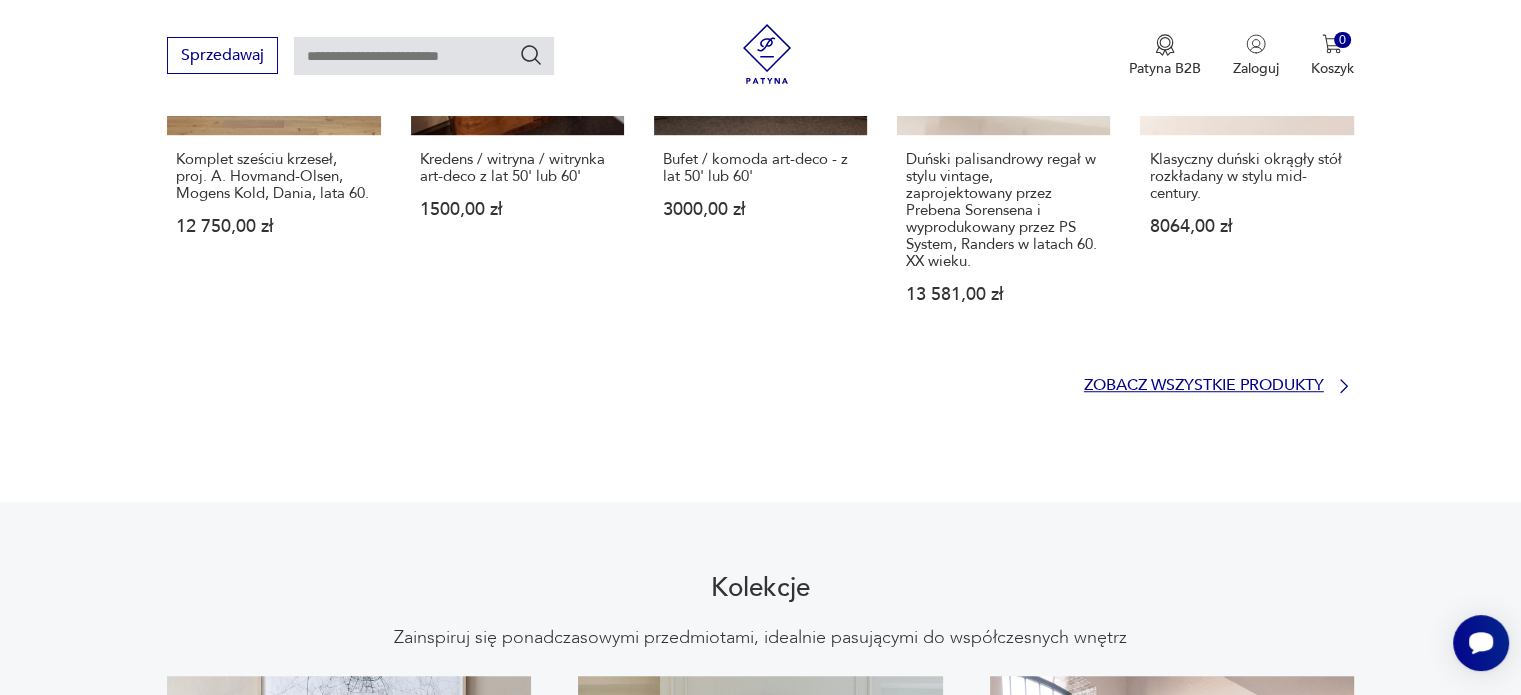 click on "Zobacz wszystkie produkty" at bounding box center (1204, 385) 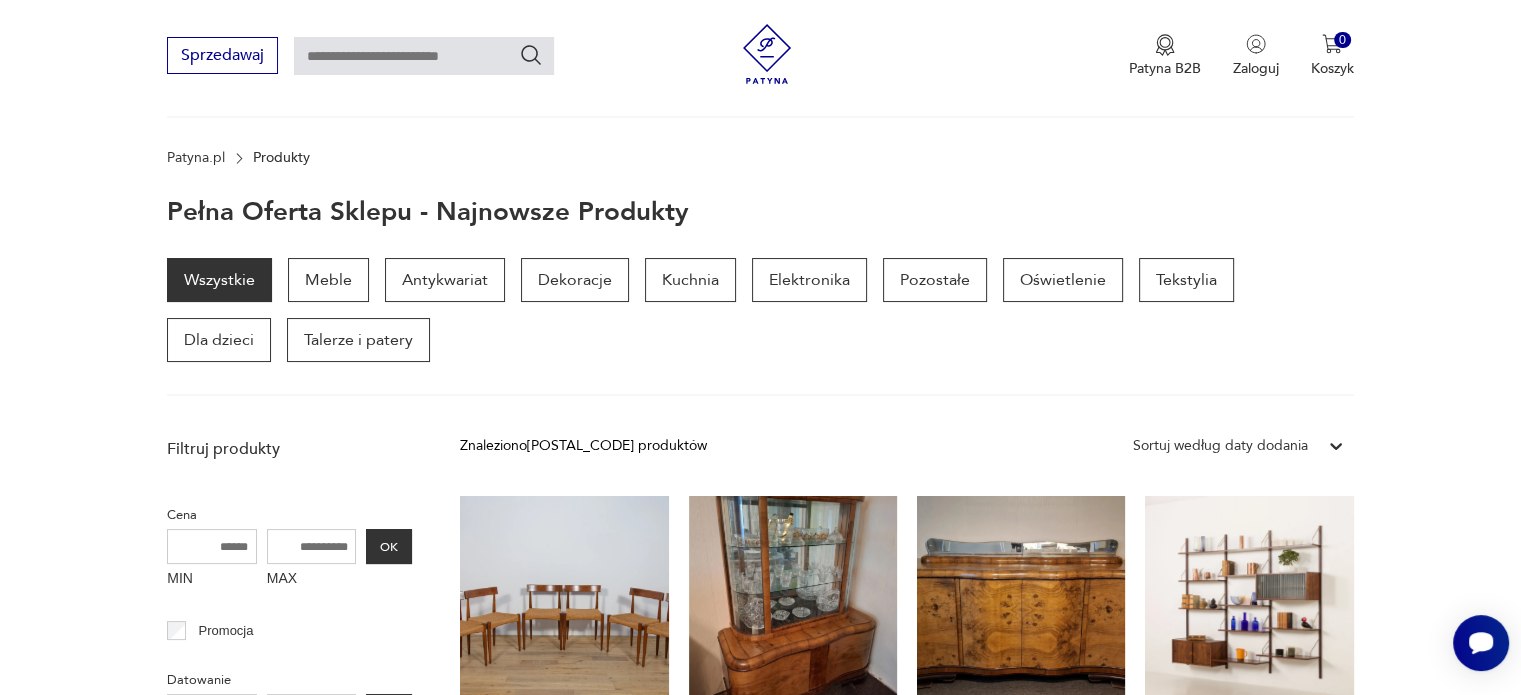 scroll, scrollTop: 89, scrollLeft: 0, axis: vertical 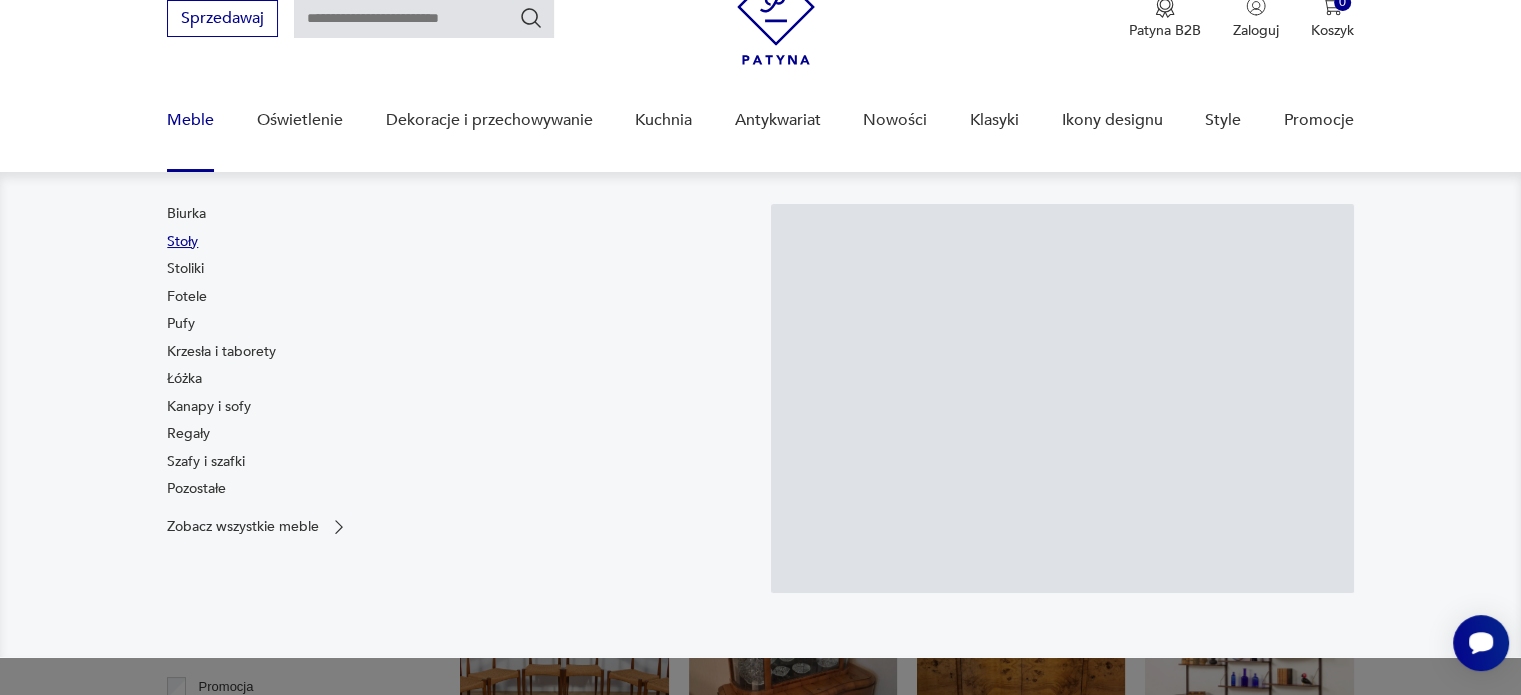 click on "Stoły" at bounding box center (182, 242) 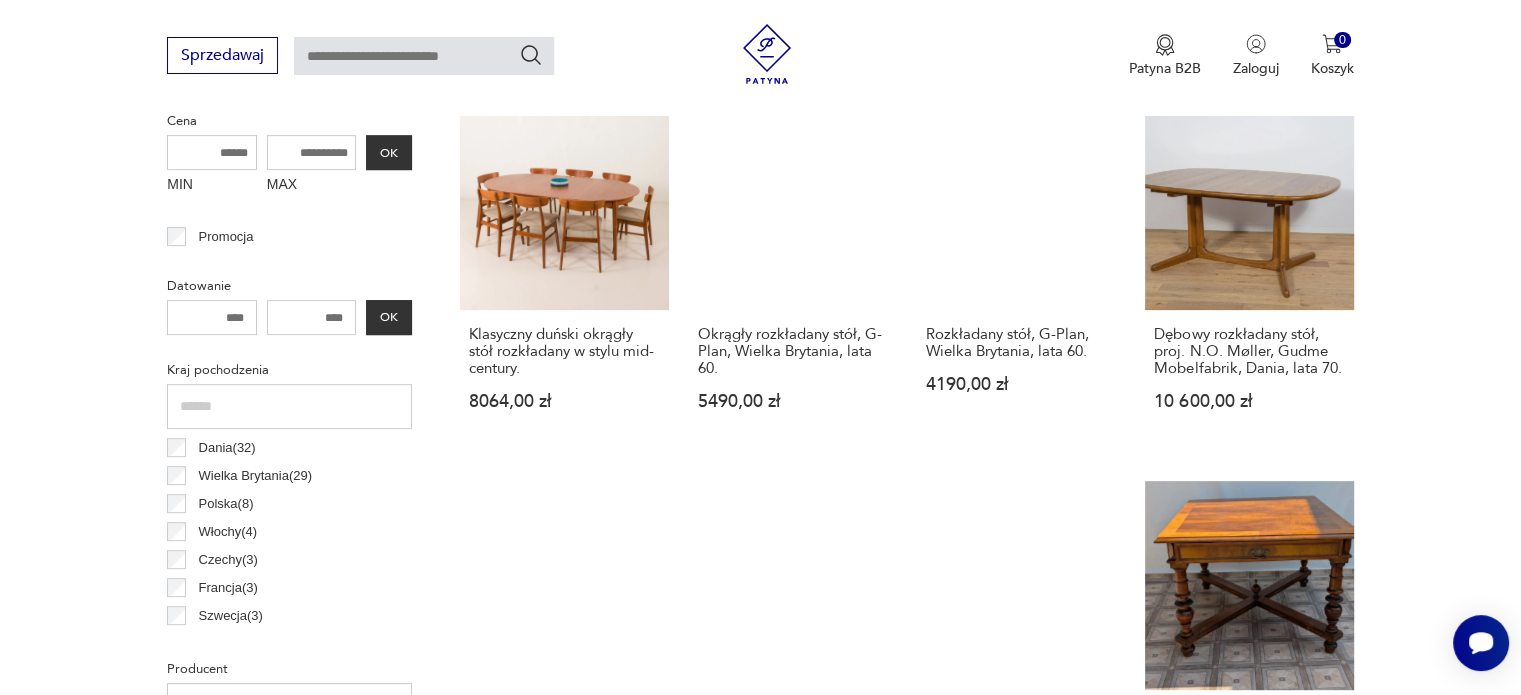 scroll, scrollTop: 1098, scrollLeft: 0, axis: vertical 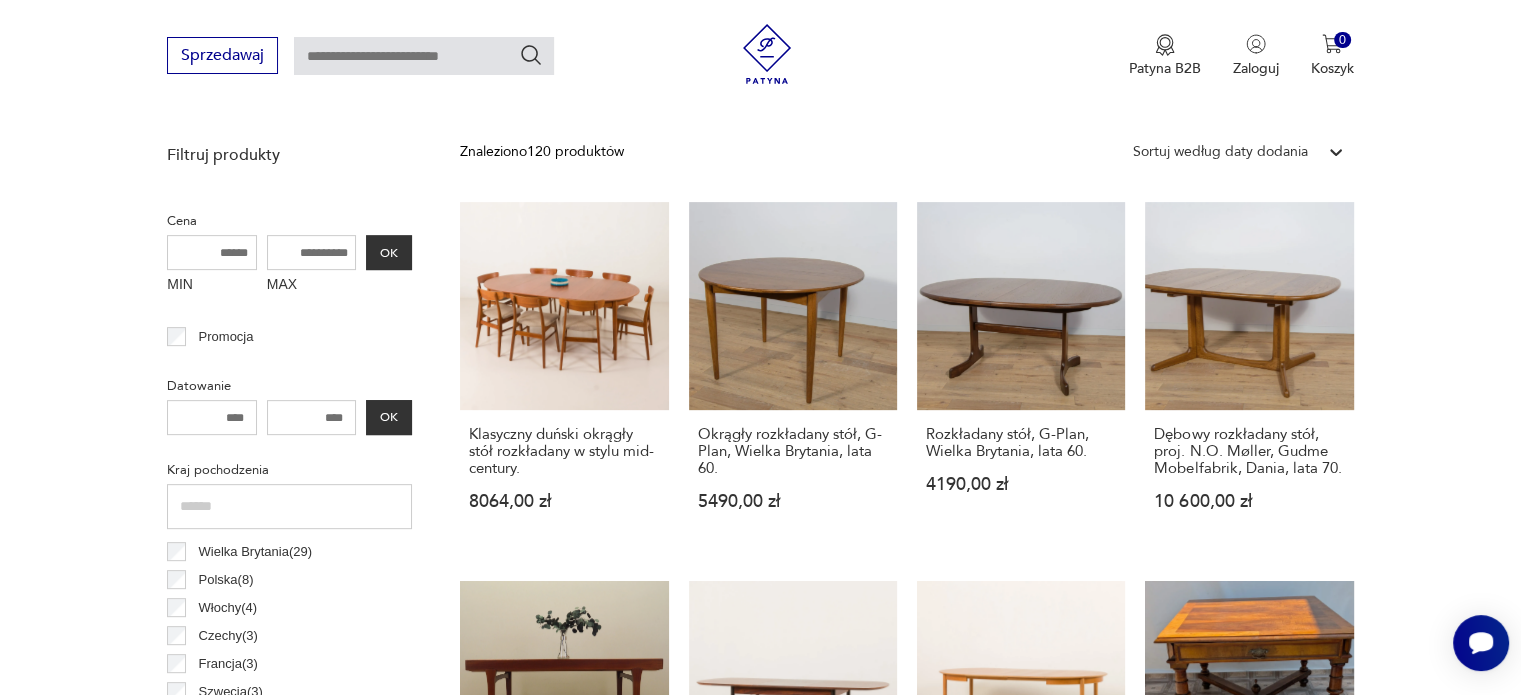 click on "MAX" at bounding box center (312, 252) 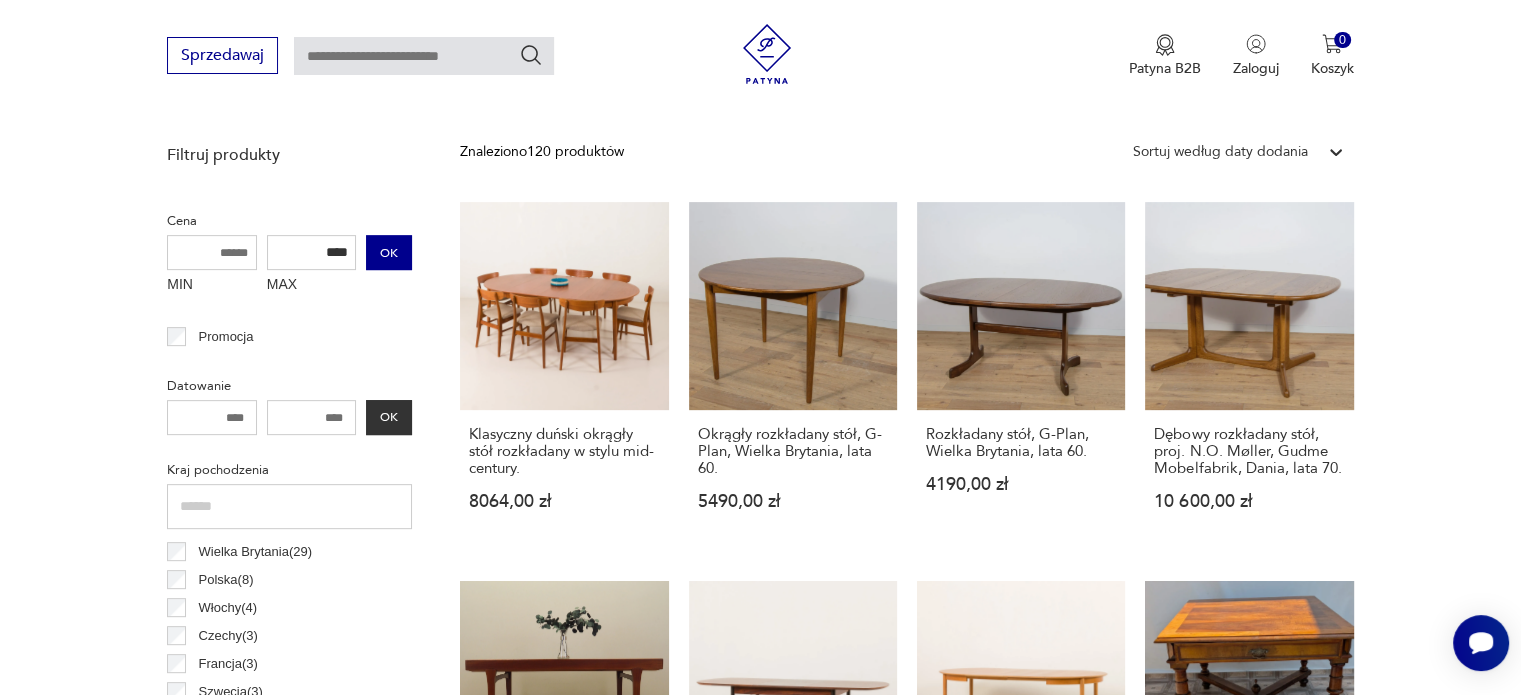 type on "****" 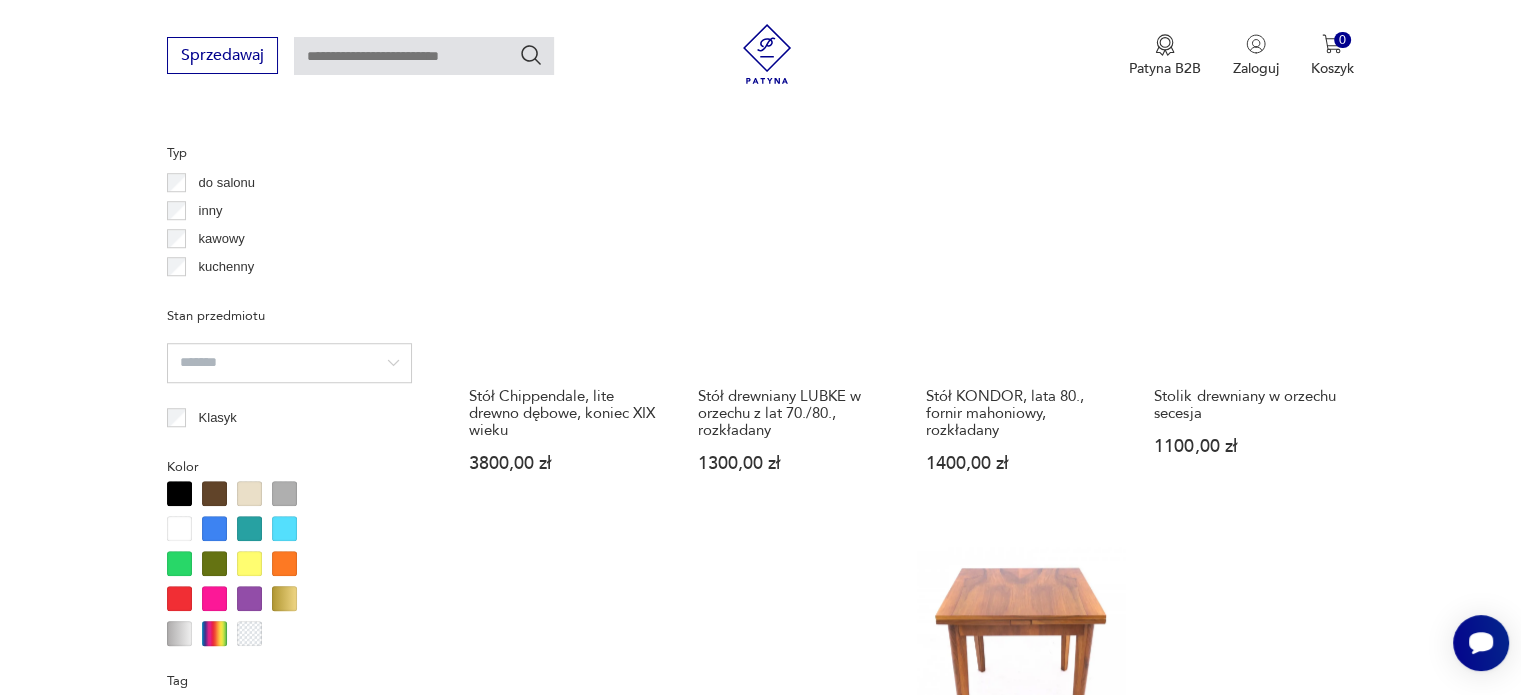 scroll, scrollTop: 1530, scrollLeft: 0, axis: vertical 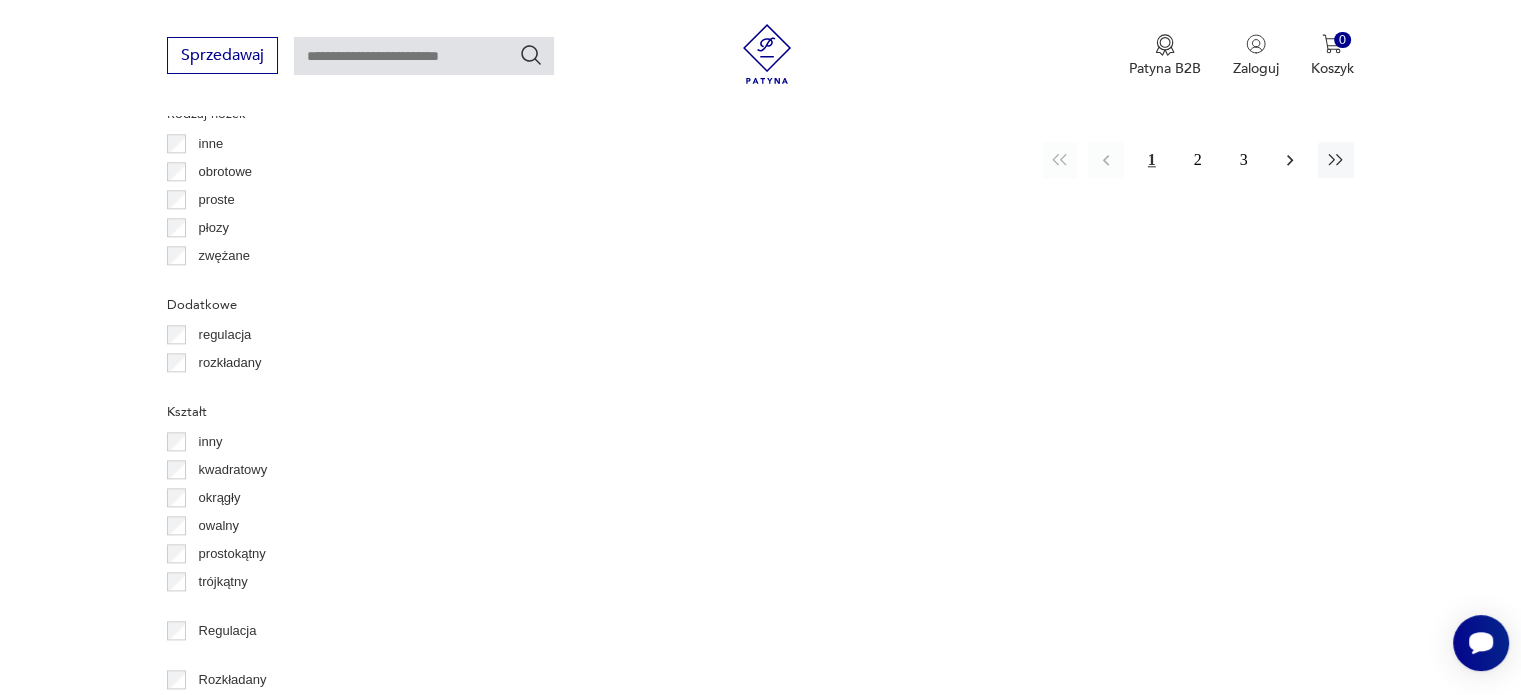 click 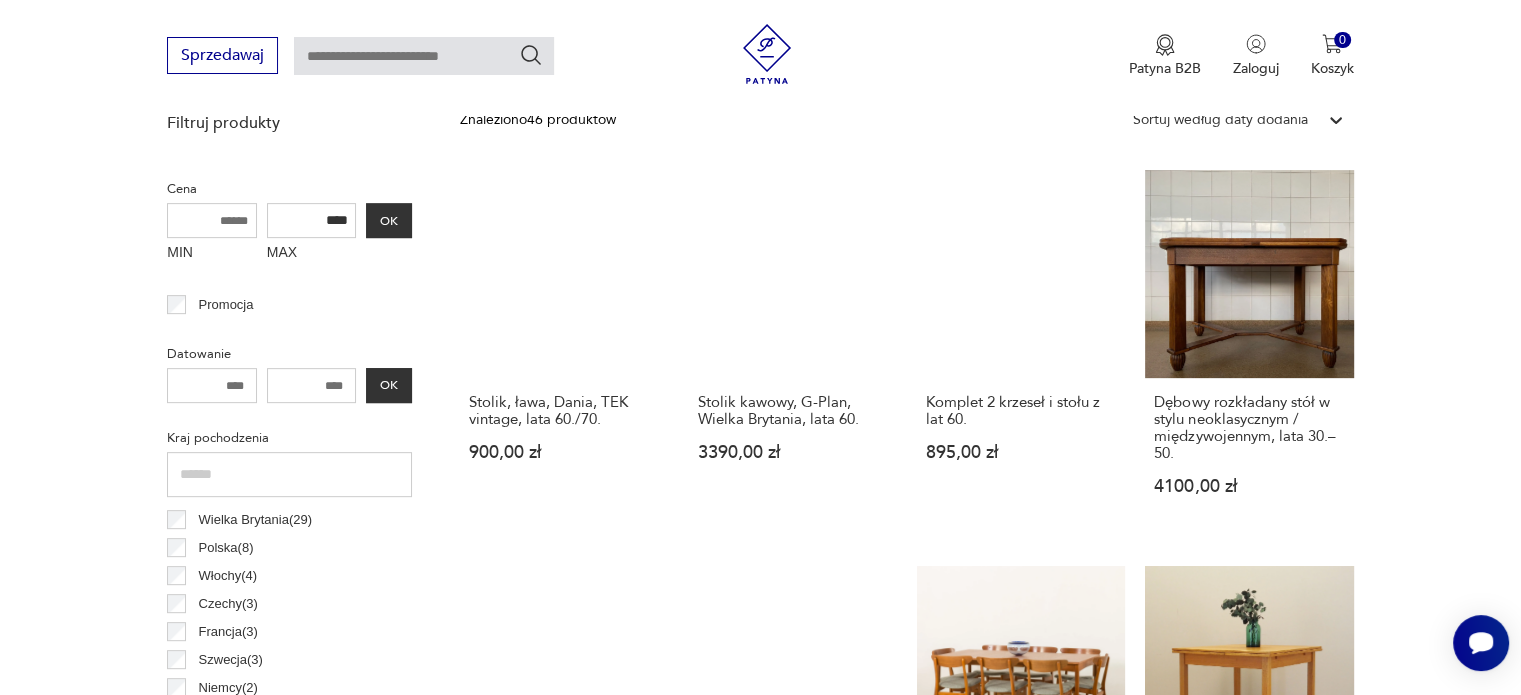 scroll, scrollTop: 830, scrollLeft: 0, axis: vertical 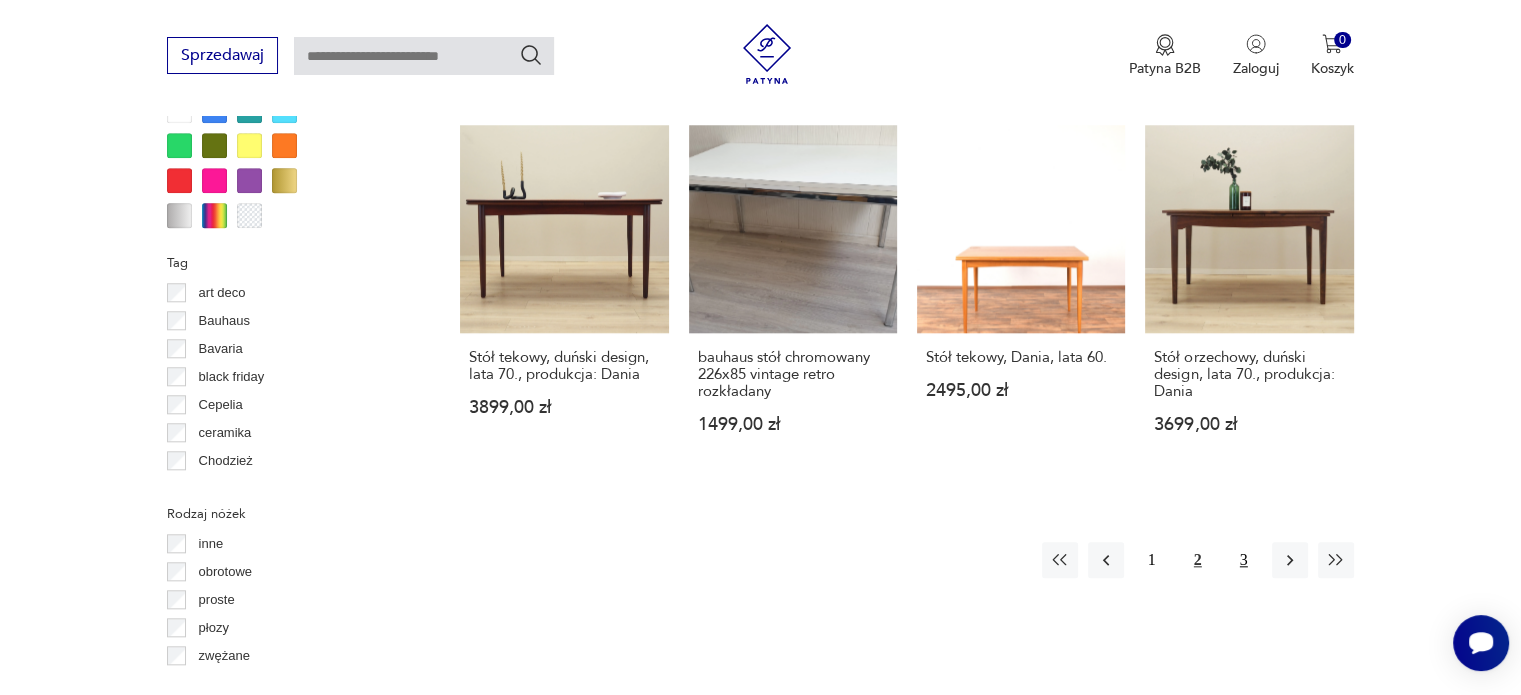 click on "3" at bounding box center [1244, 560] 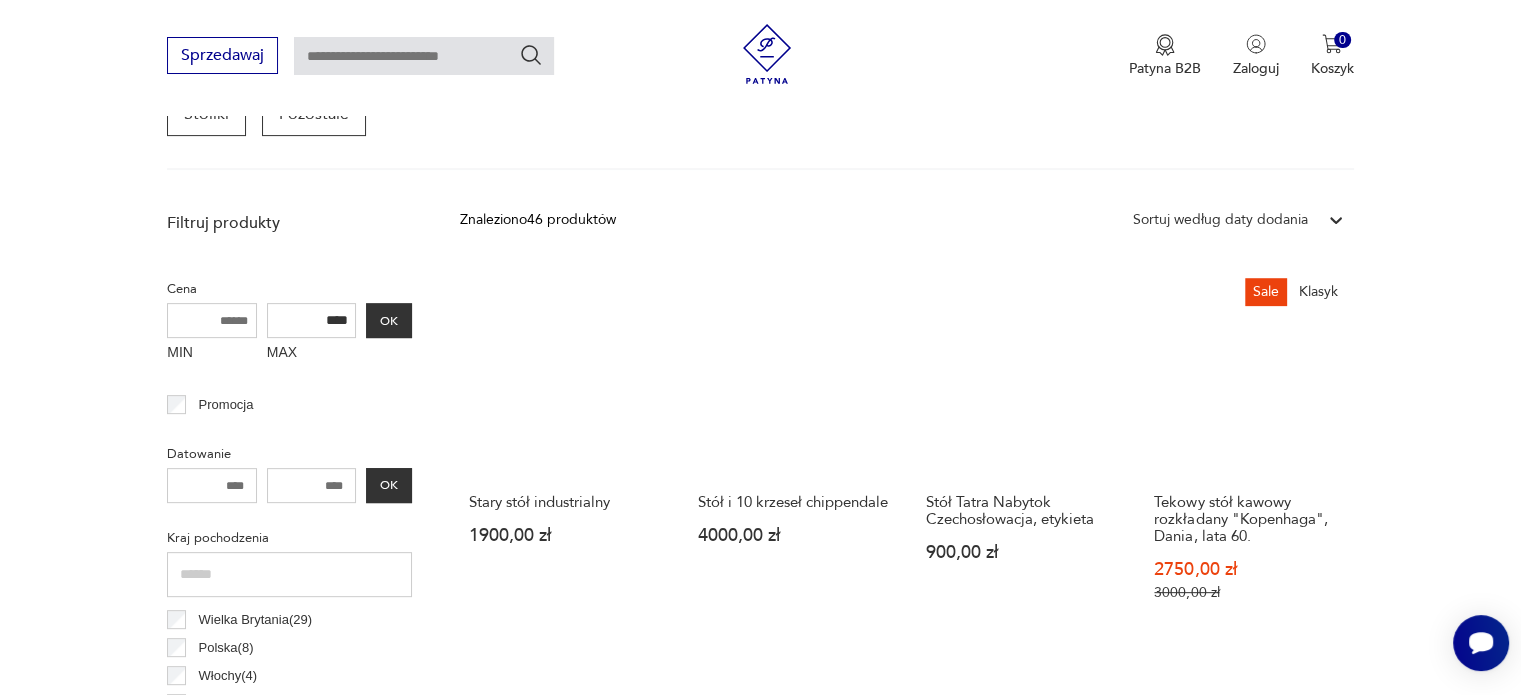 scroll, scrollTop: 730, scrollLeft: 0, axis: vertical 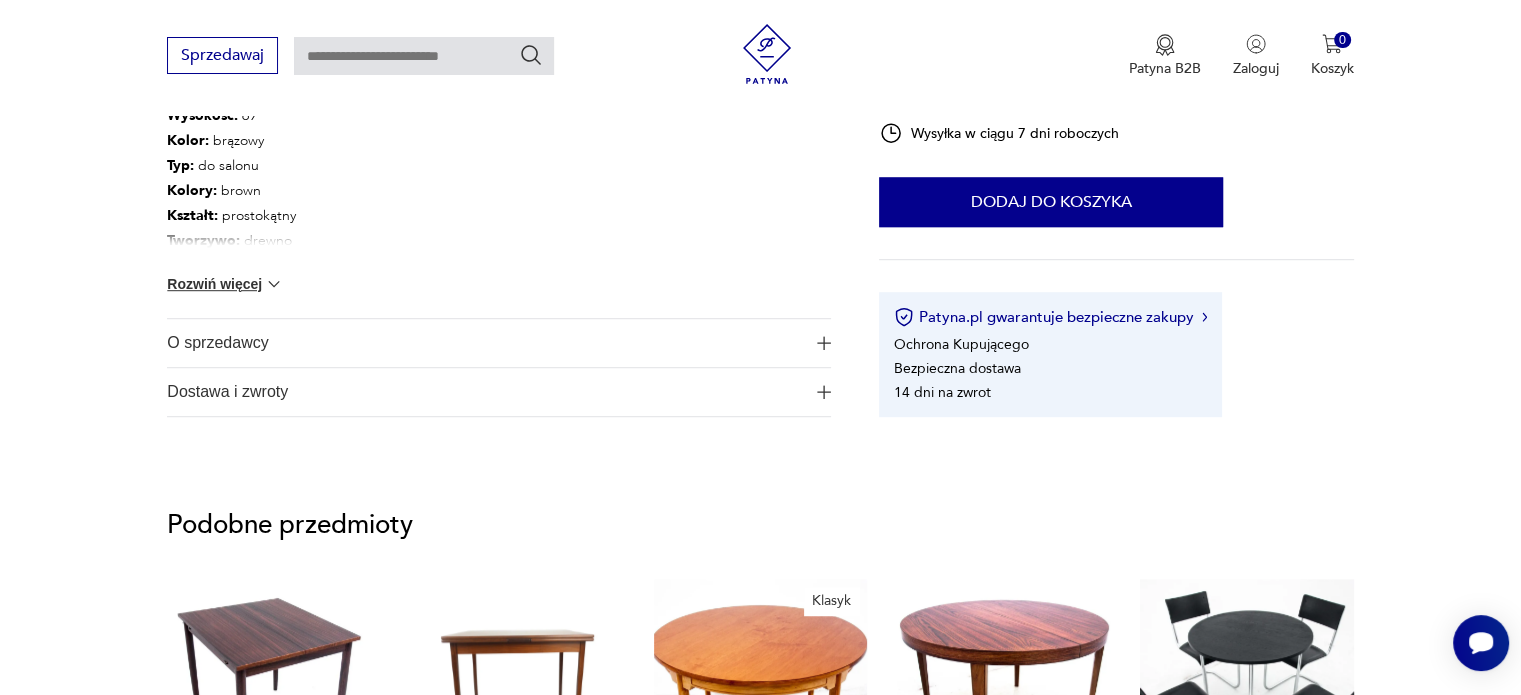 click at bounding box center (274, 284) 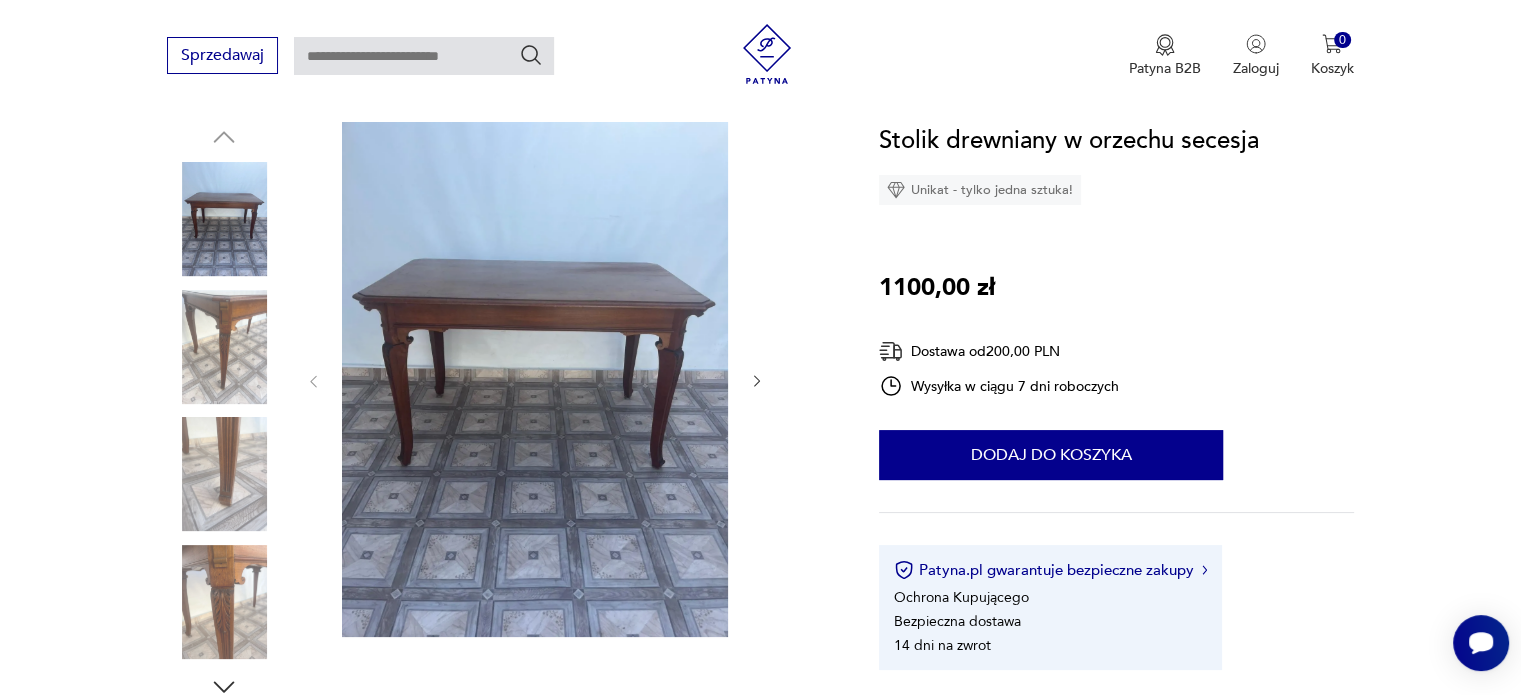 scroll, scrollTop: 100, scrollLeft: 0, axis: vertical 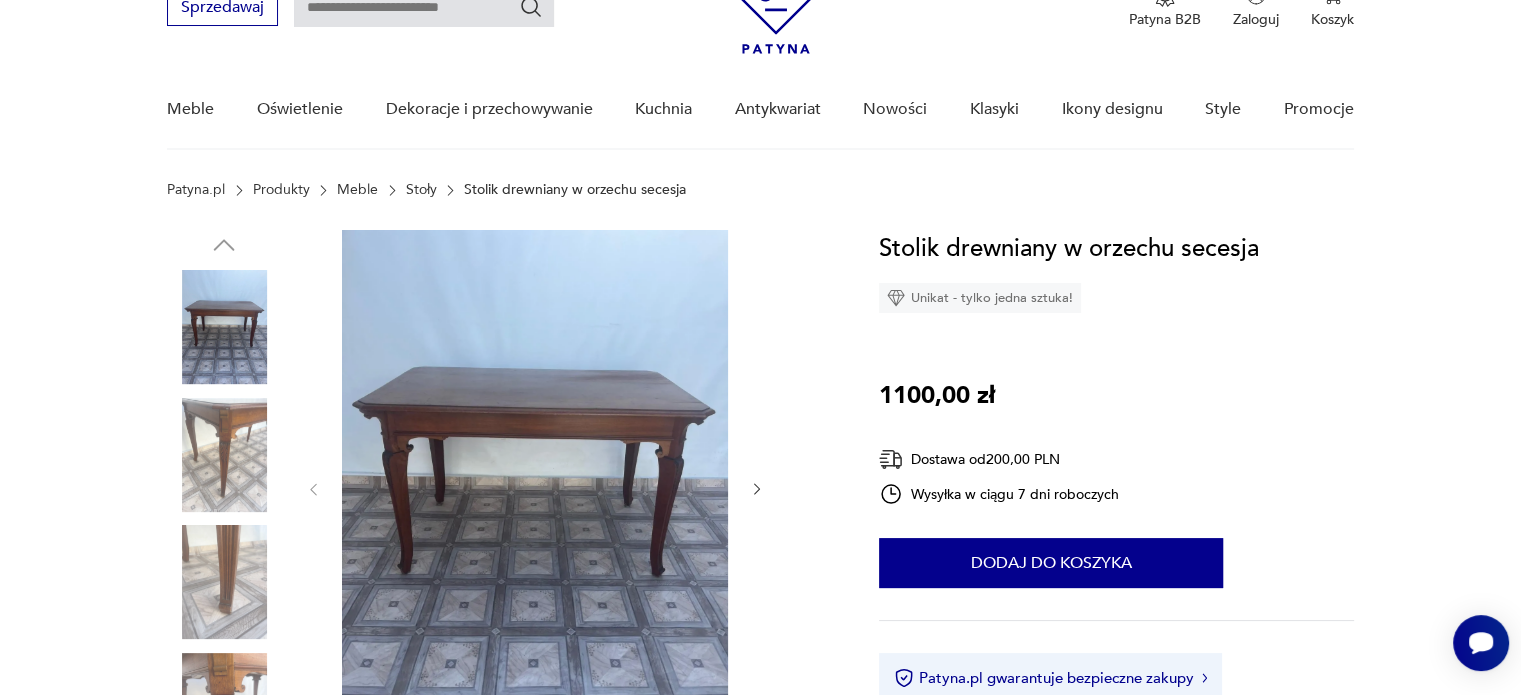 click 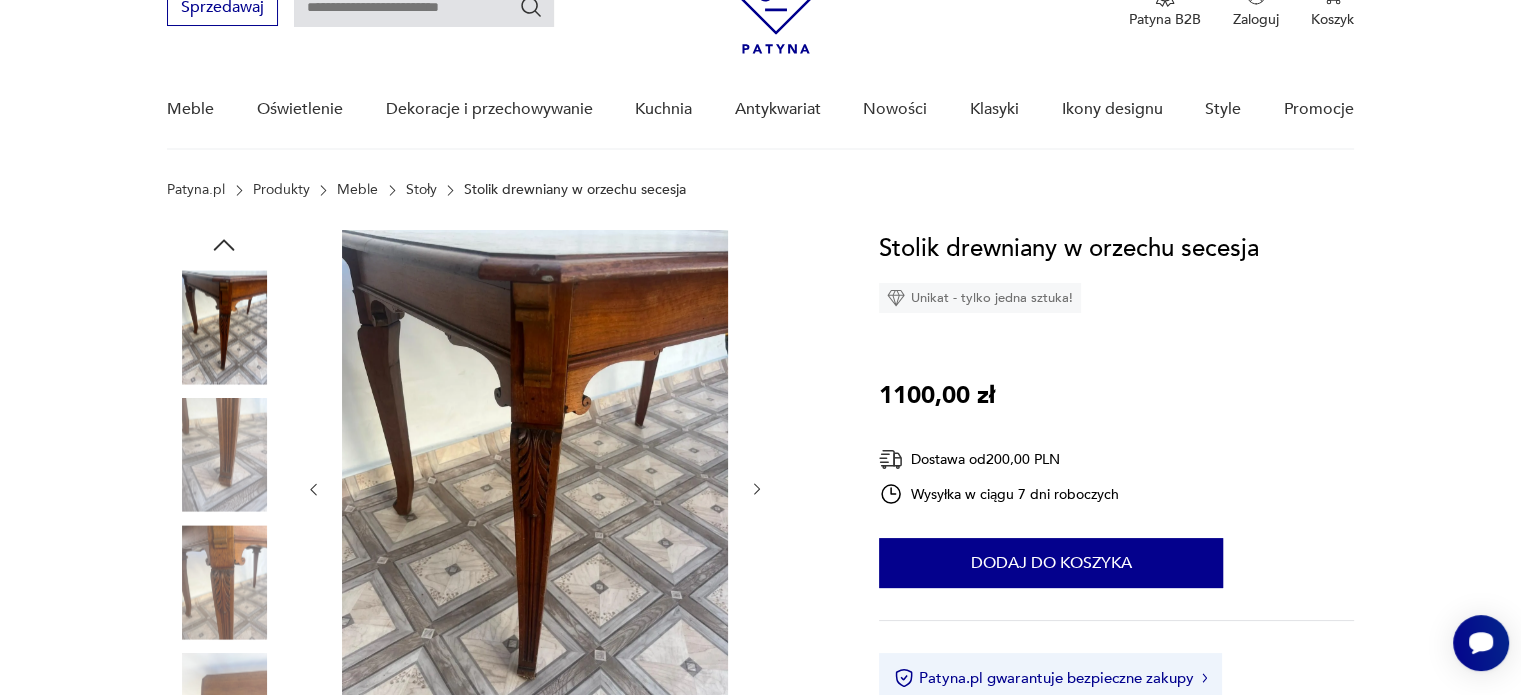 click 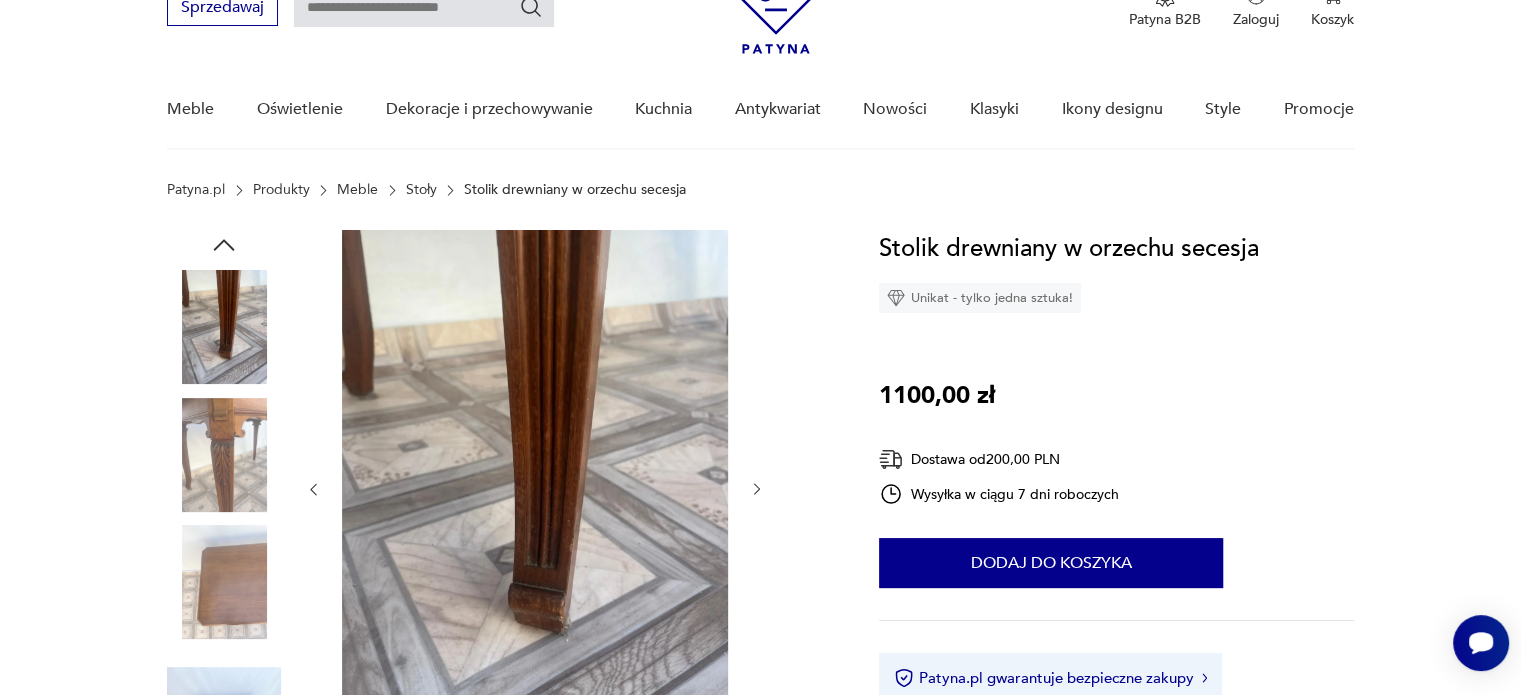 click 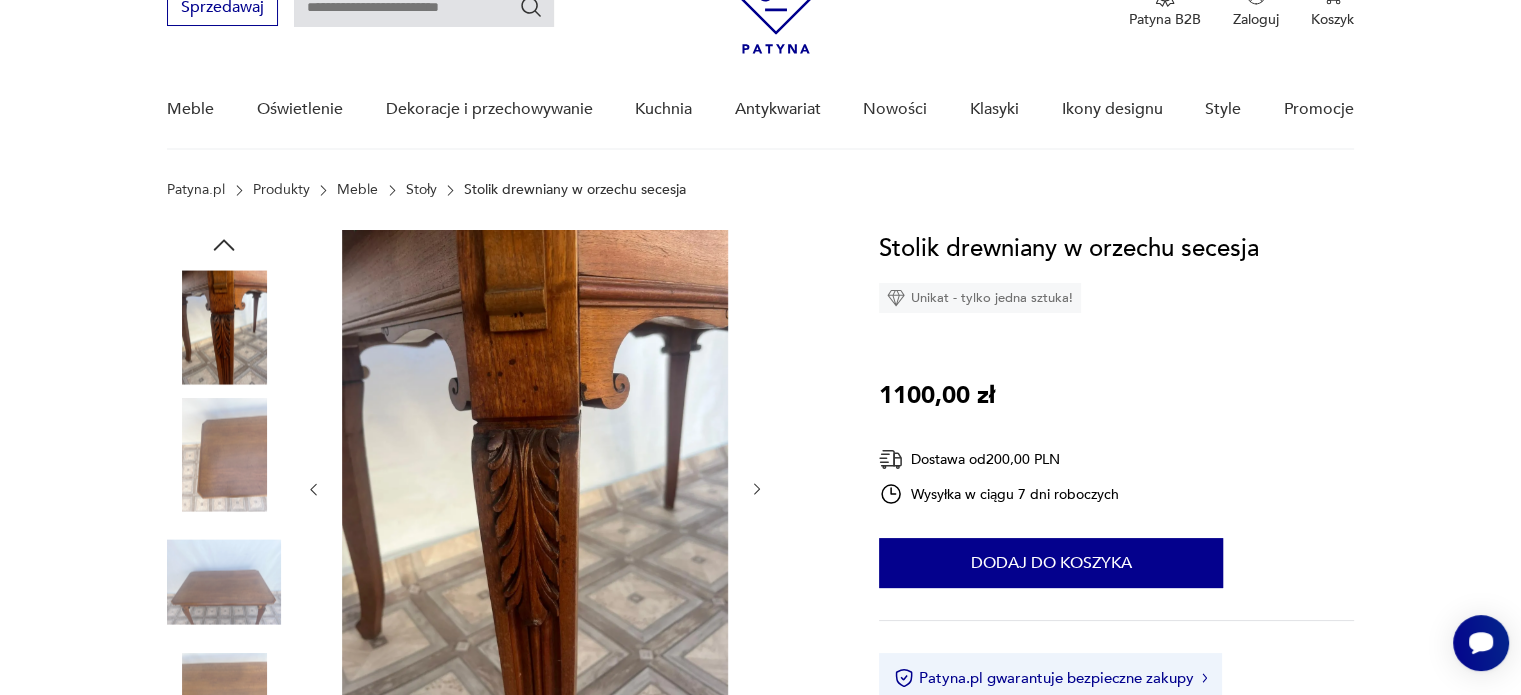 click 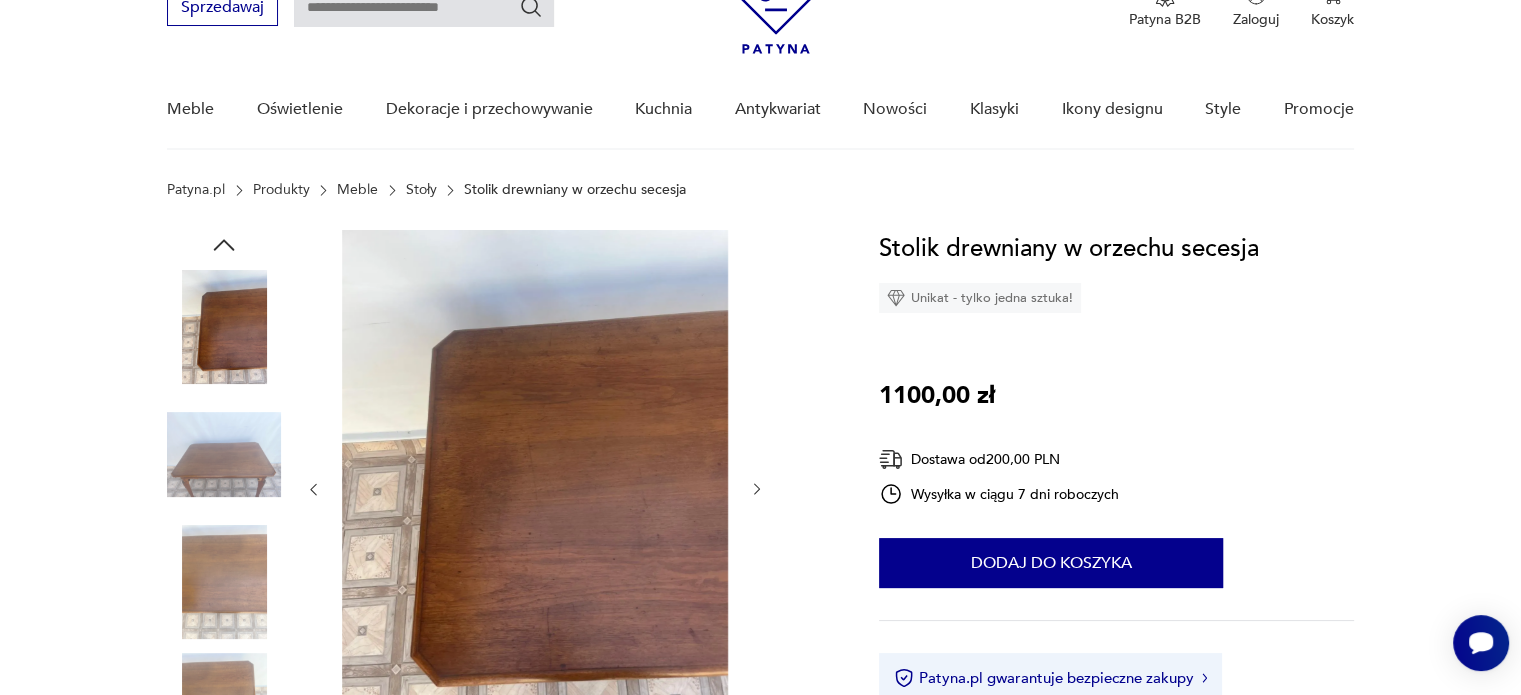 click 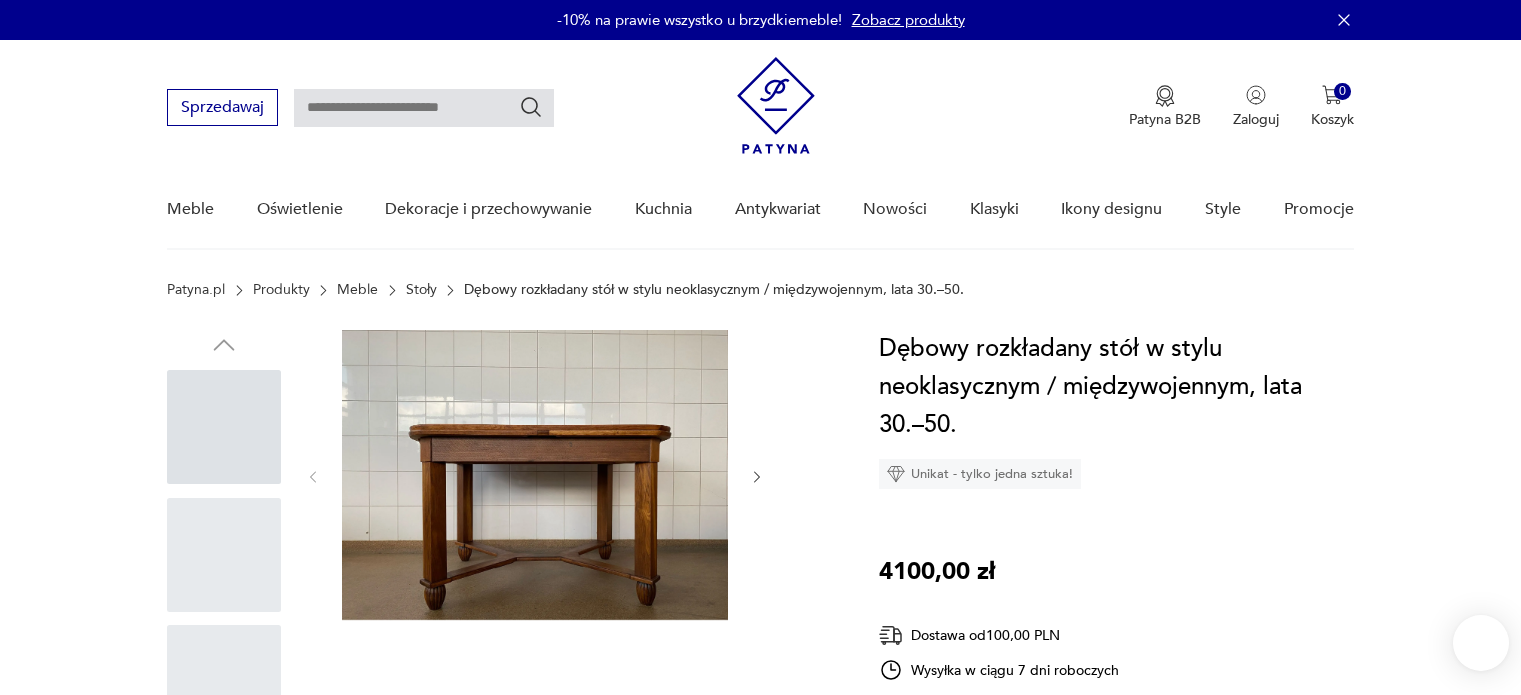 scroll, scrollTop: 0, scrollLeft: 0, axis: both 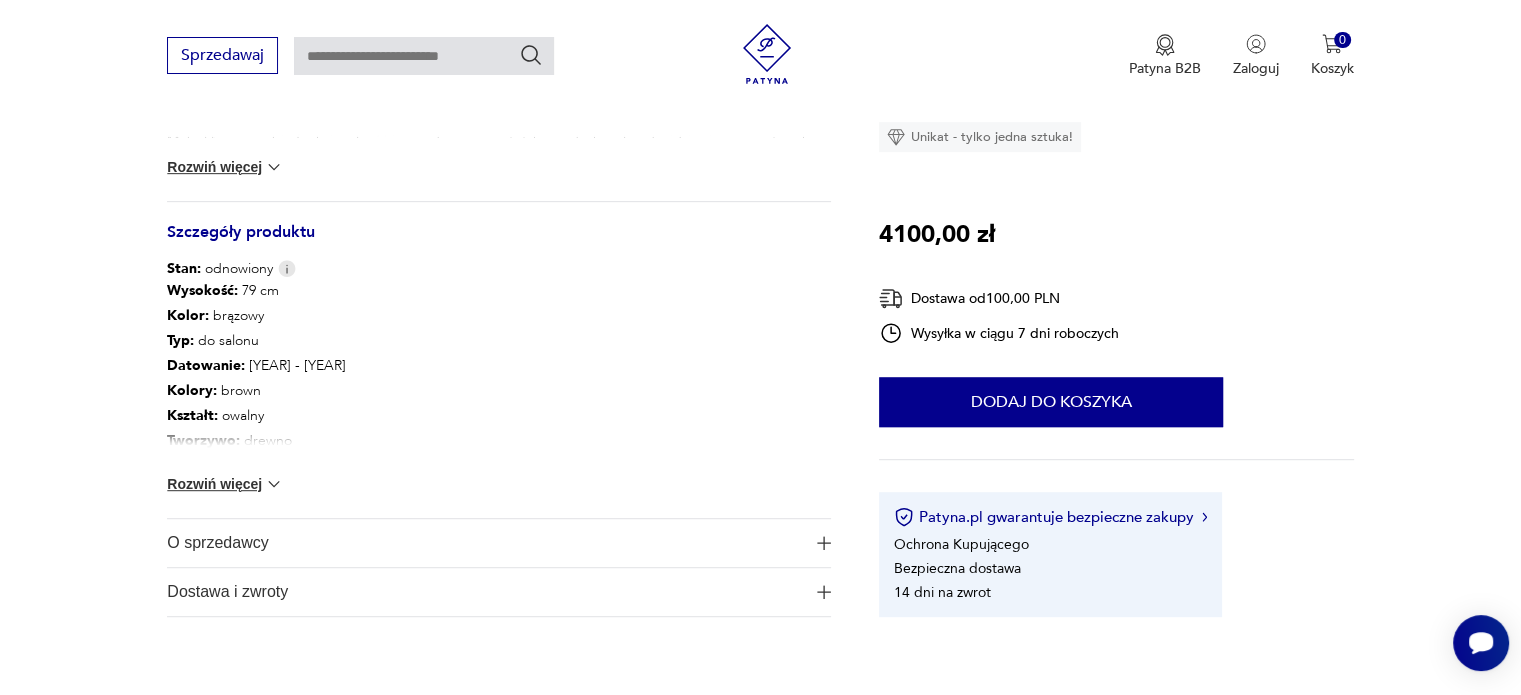 click at bounding box center [274, 484] 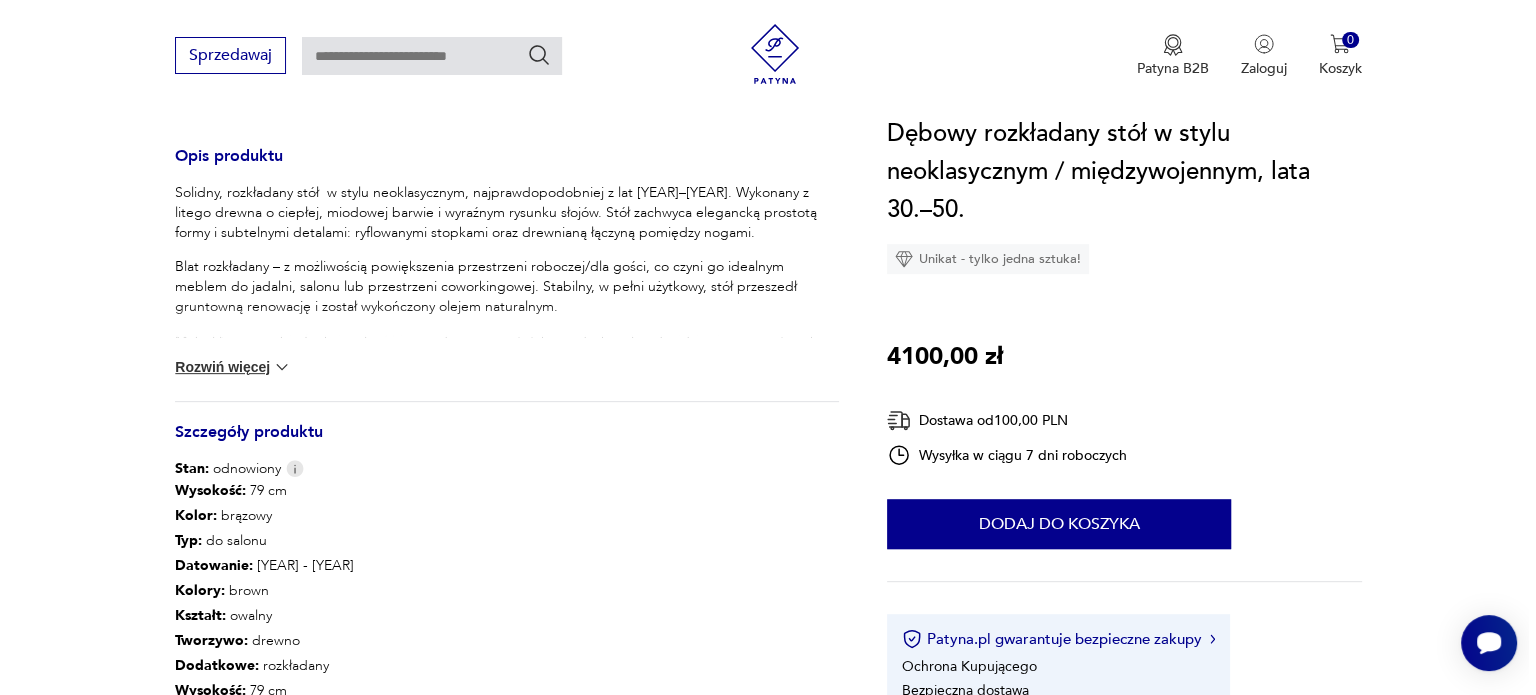 scroll, scrollTop: 300, scrollLeft: 0, axis: vertical 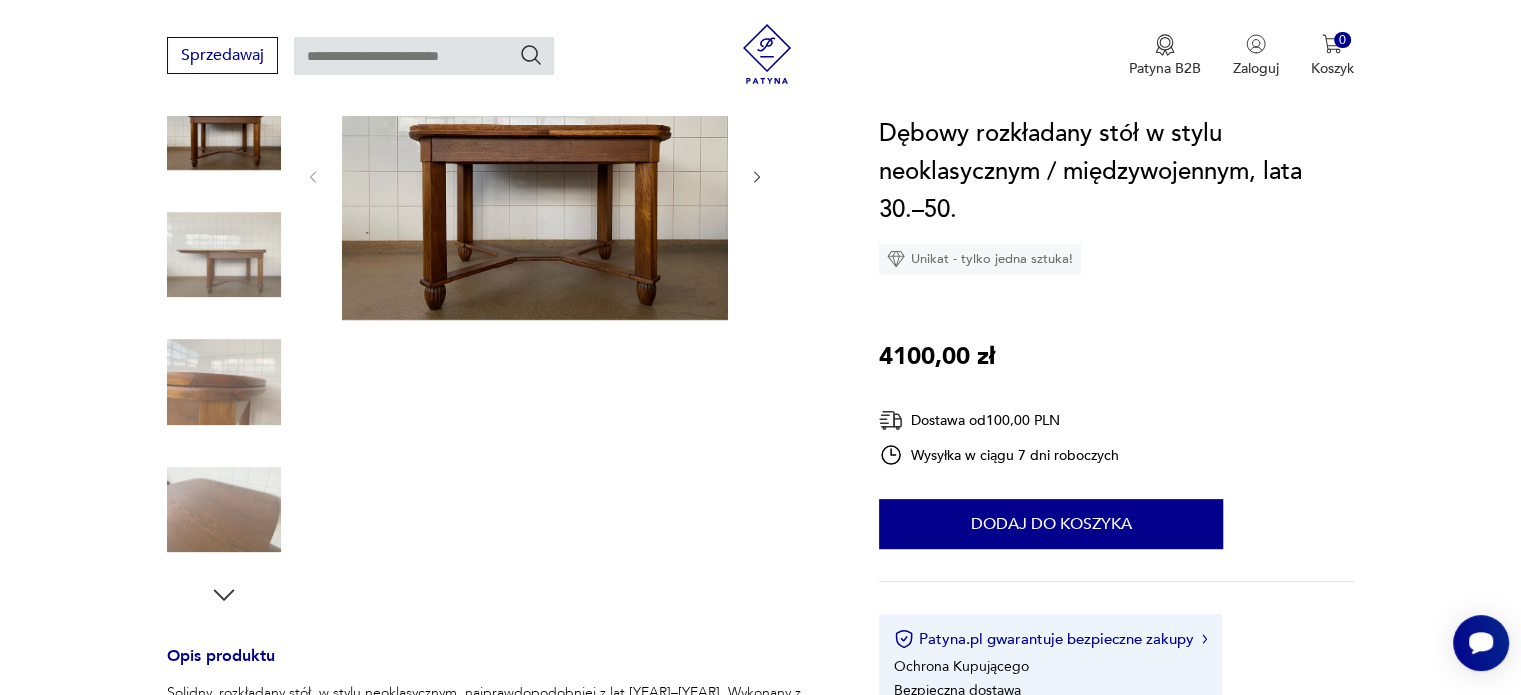 click at bounding box center (535, 175) 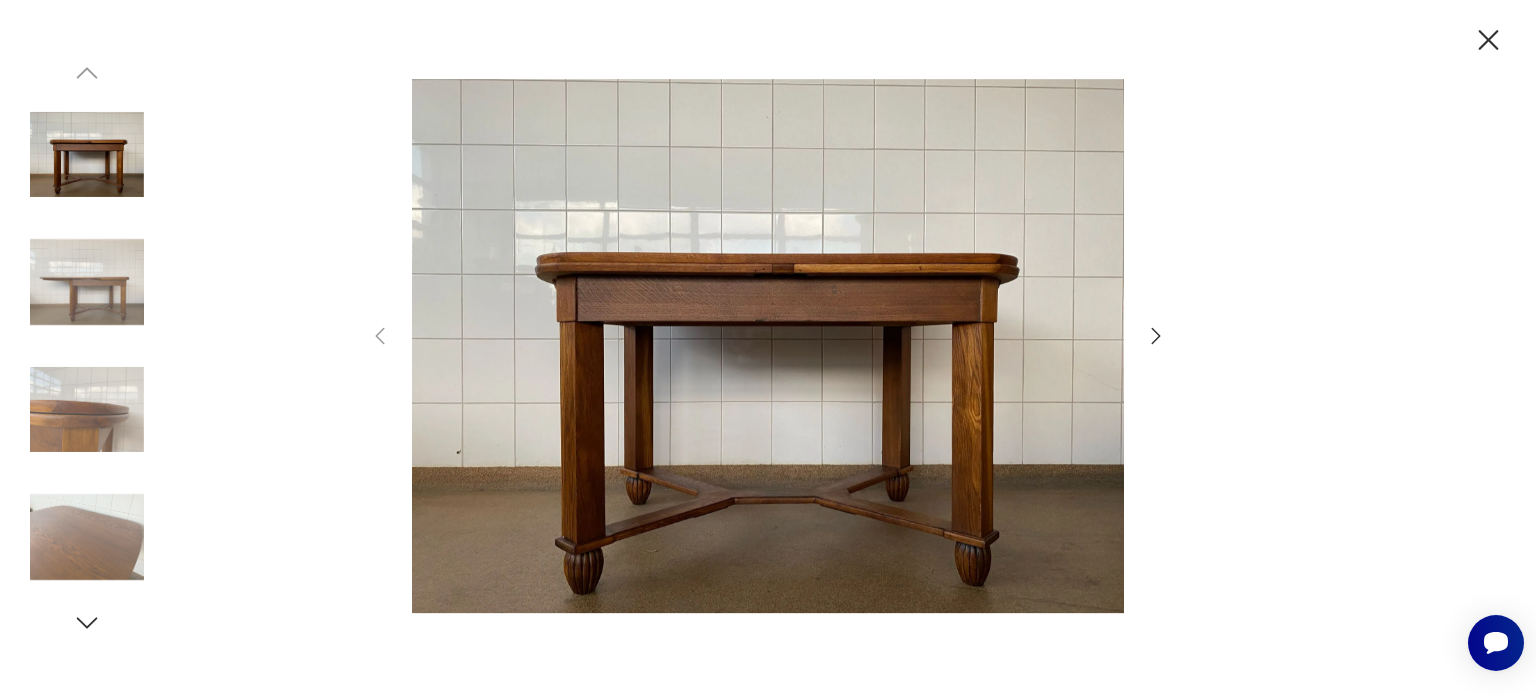 click 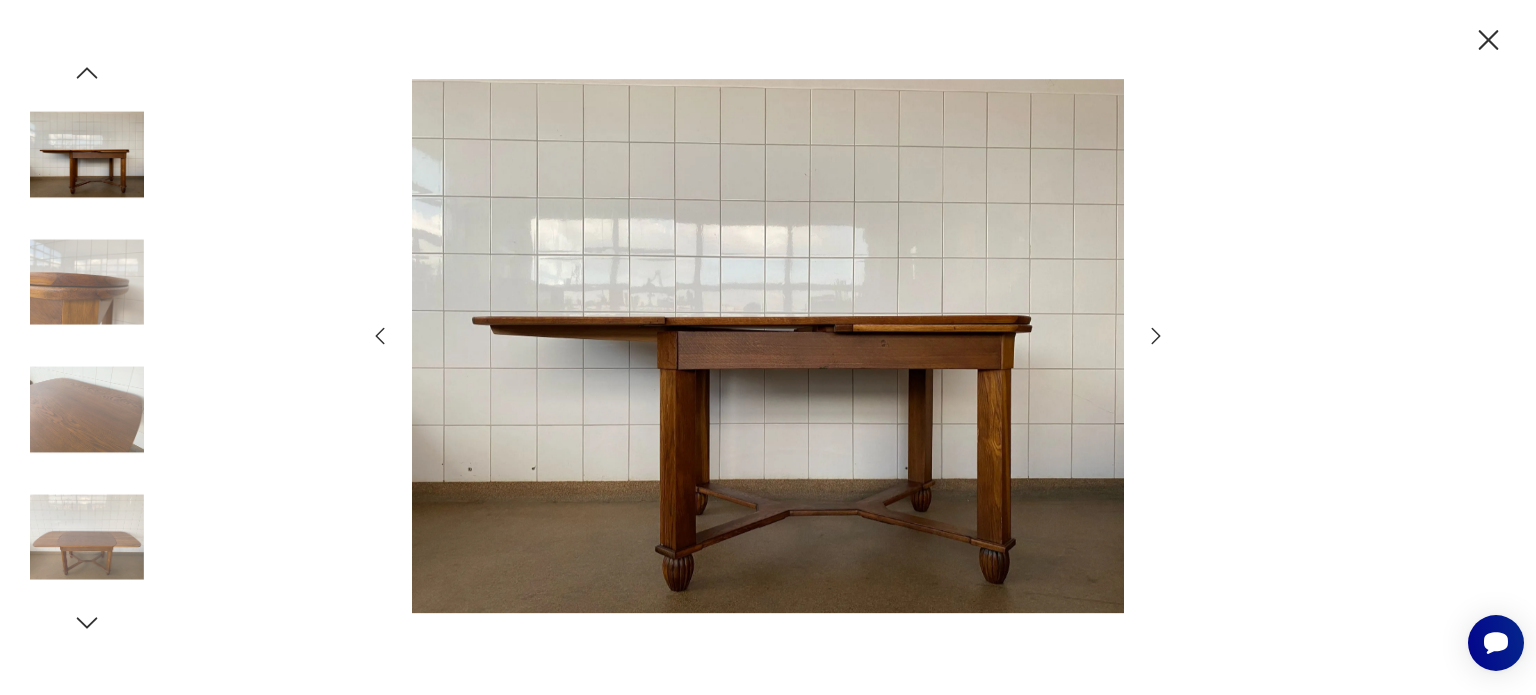 click 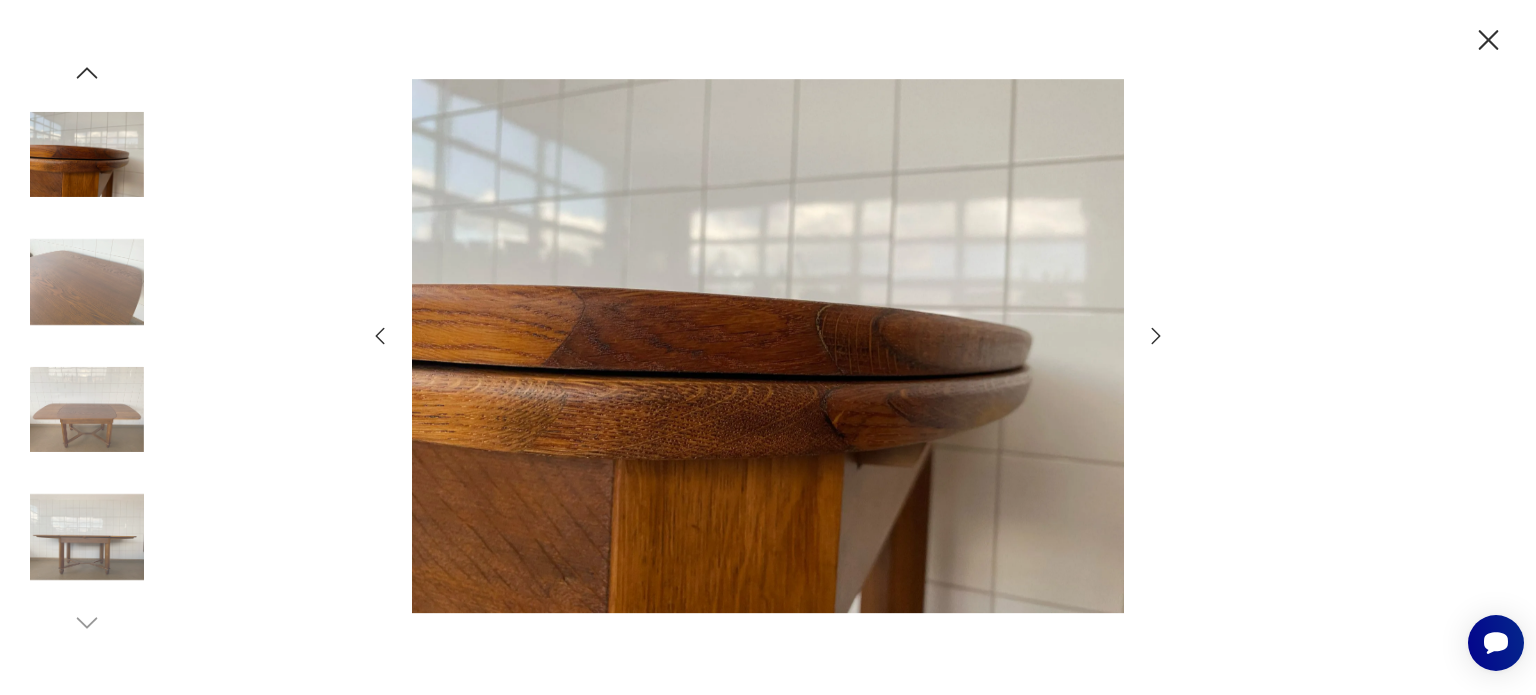 click 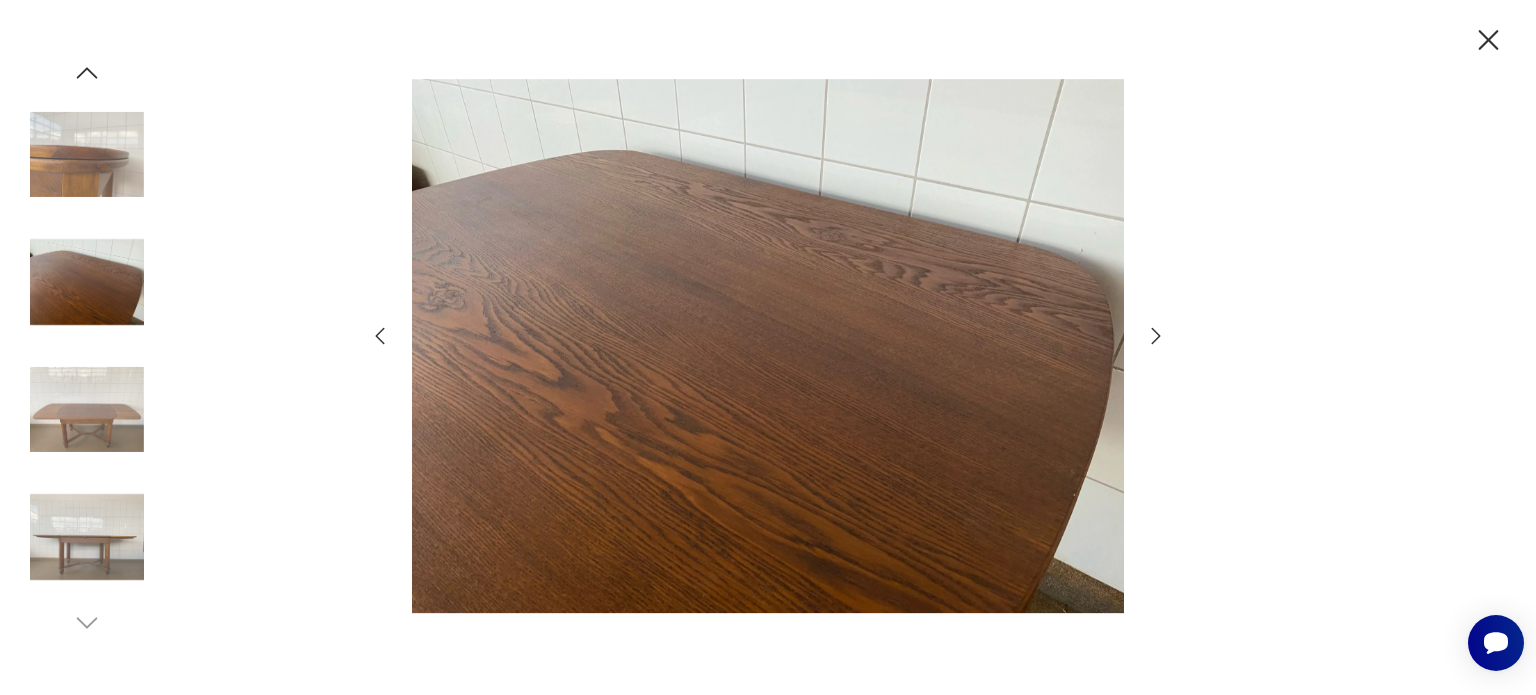 click 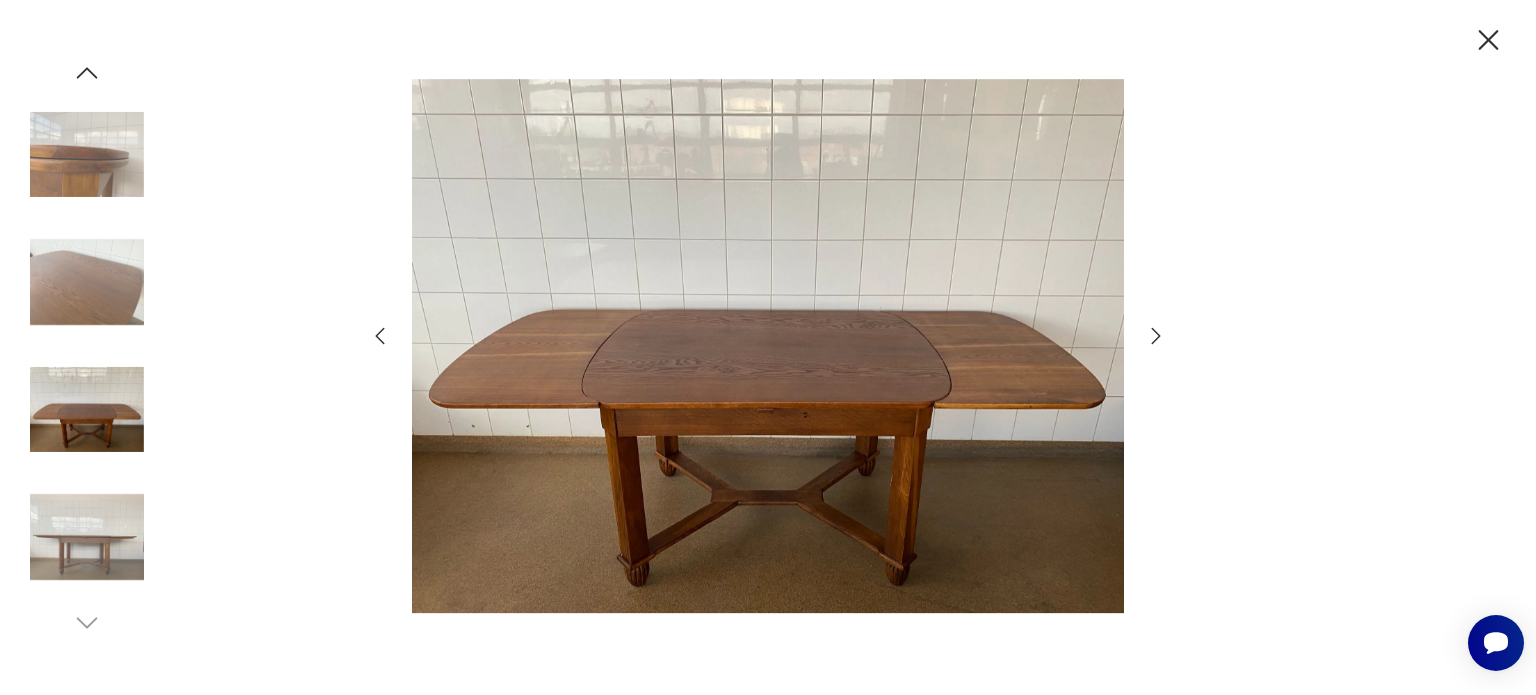 click 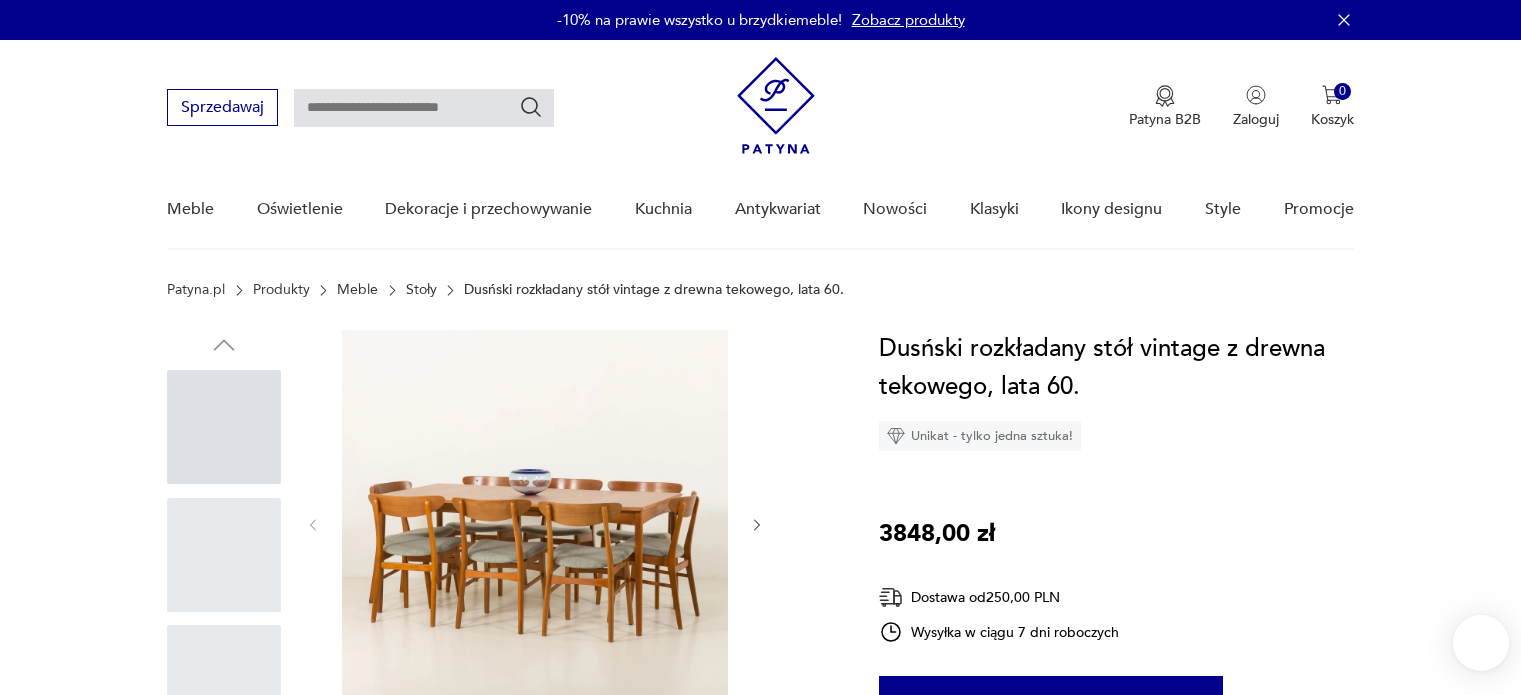 scroll, scrollTop: 0, scrollLeft: 0, axis: both 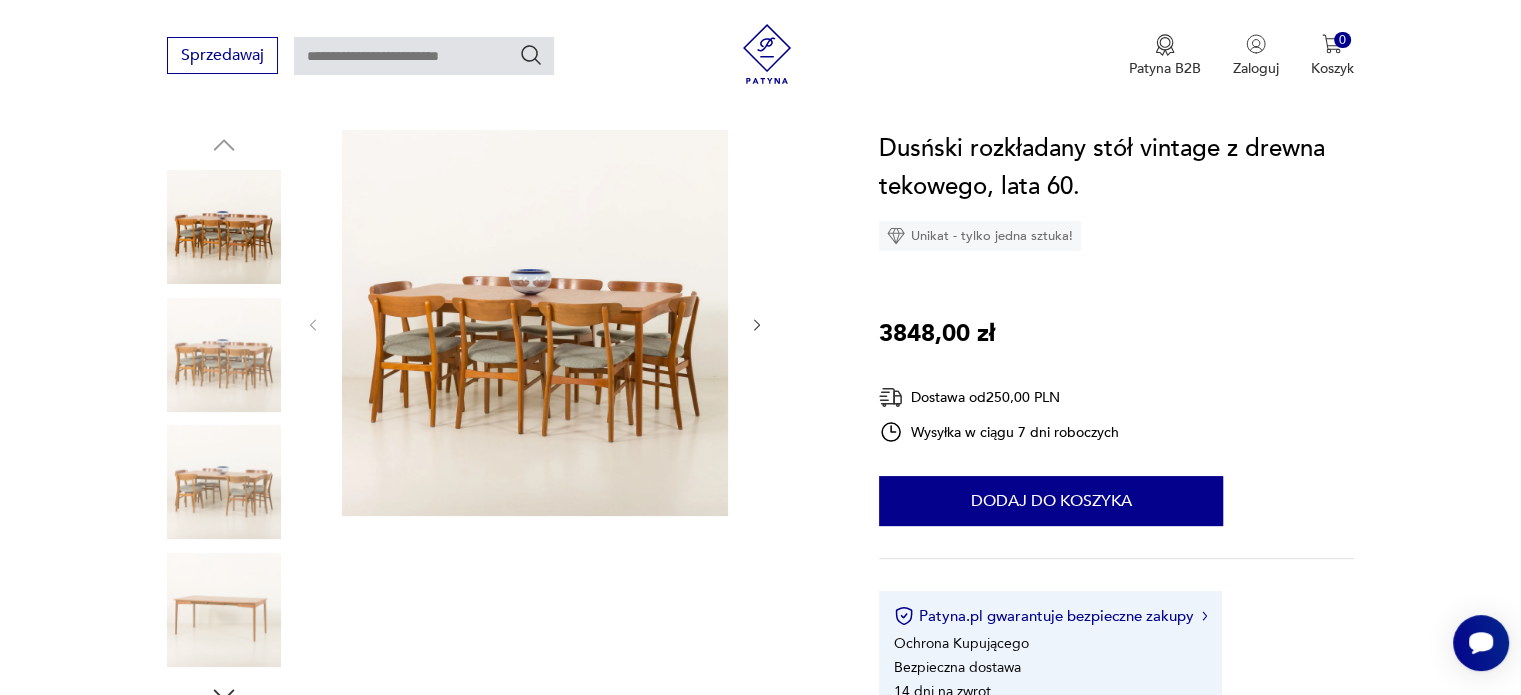 click at bounding box center [535, 323] 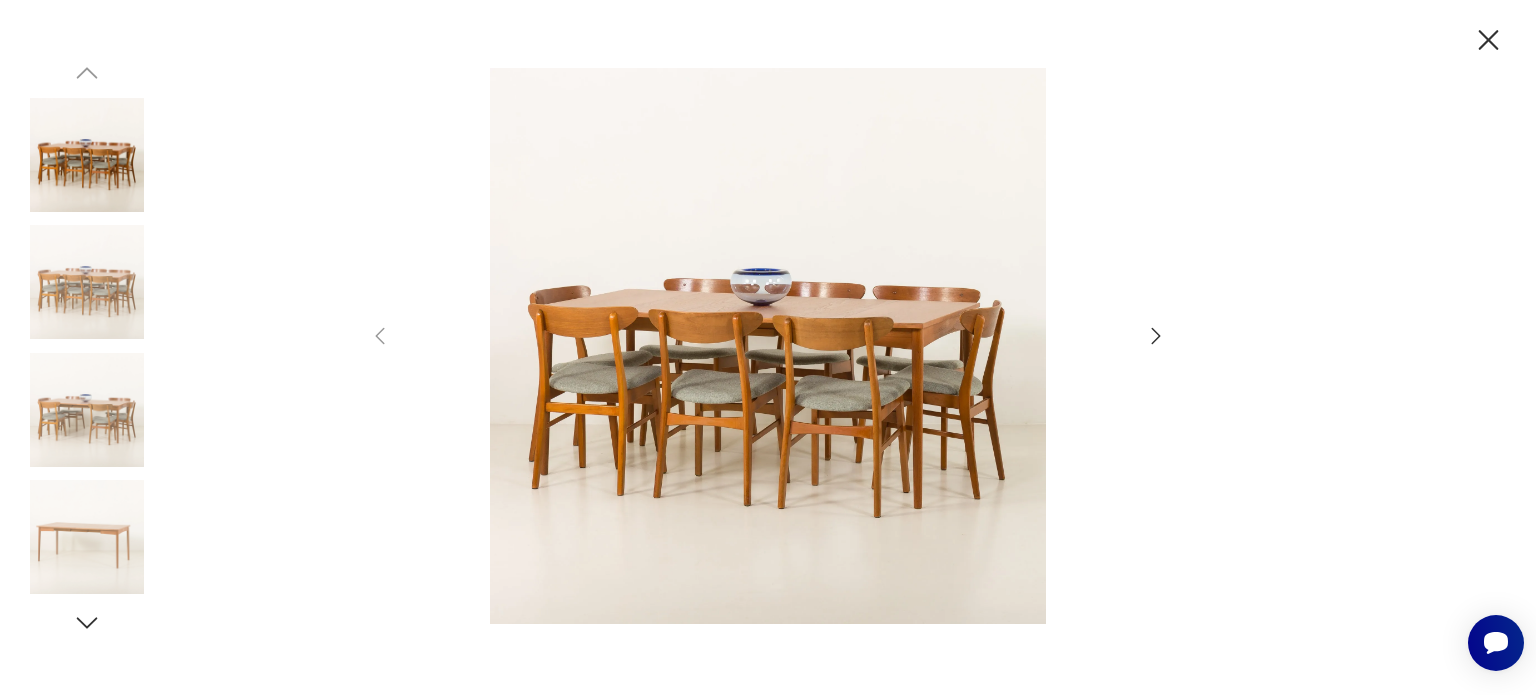click at bounding box center (768, 348) 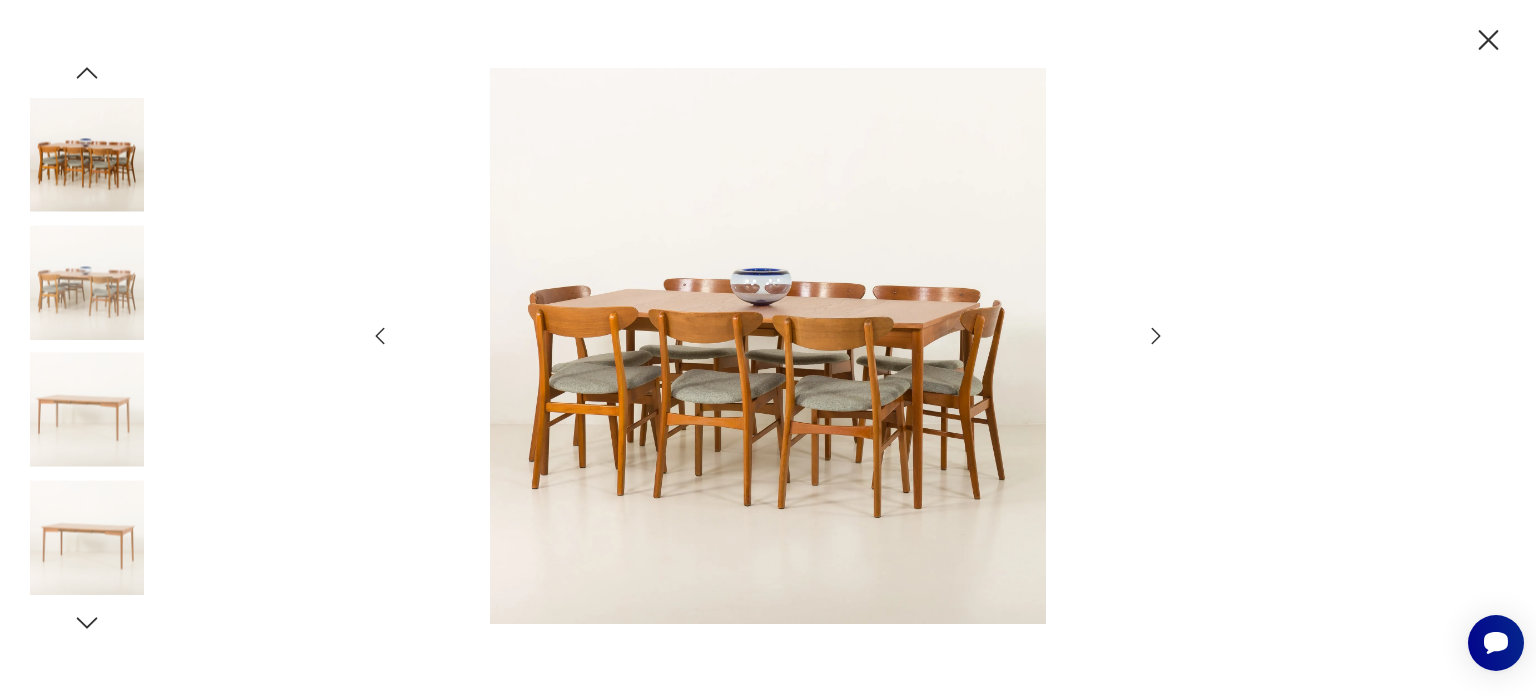 click 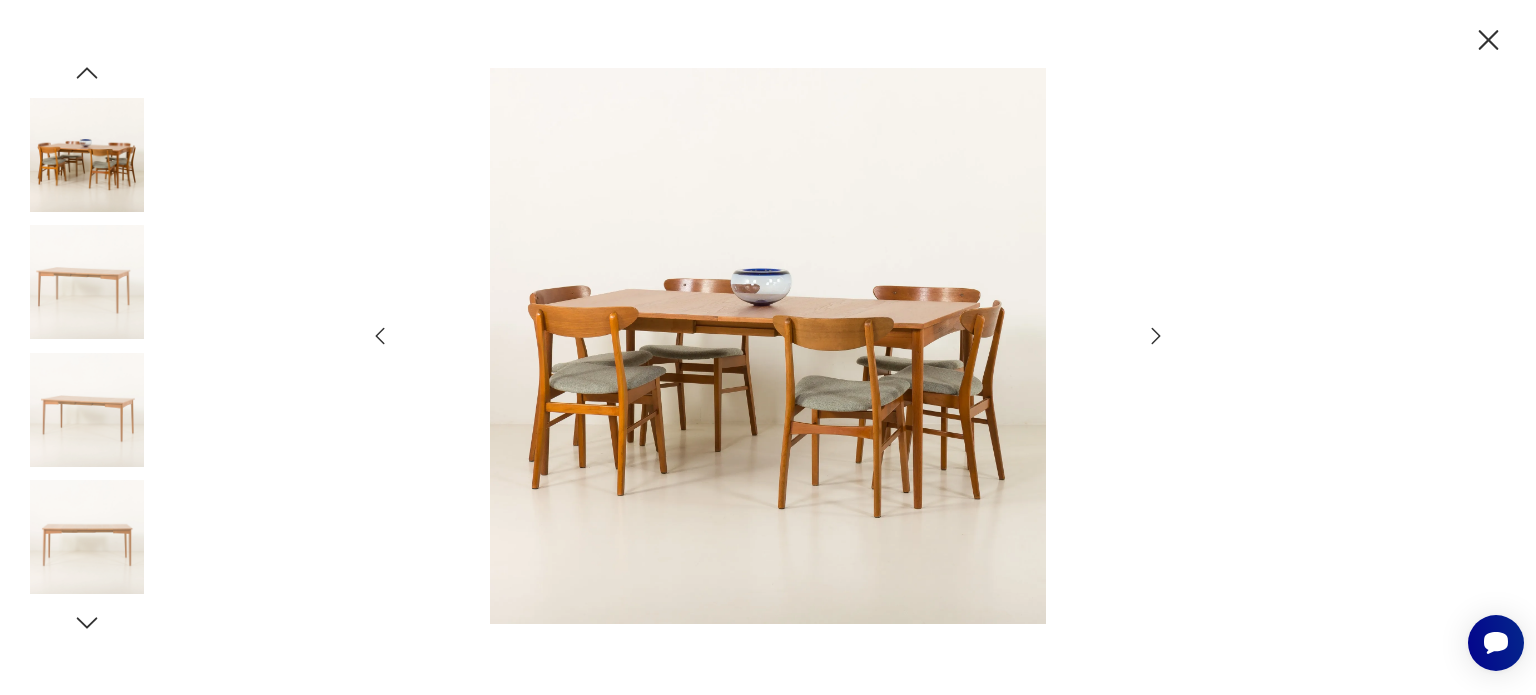 click 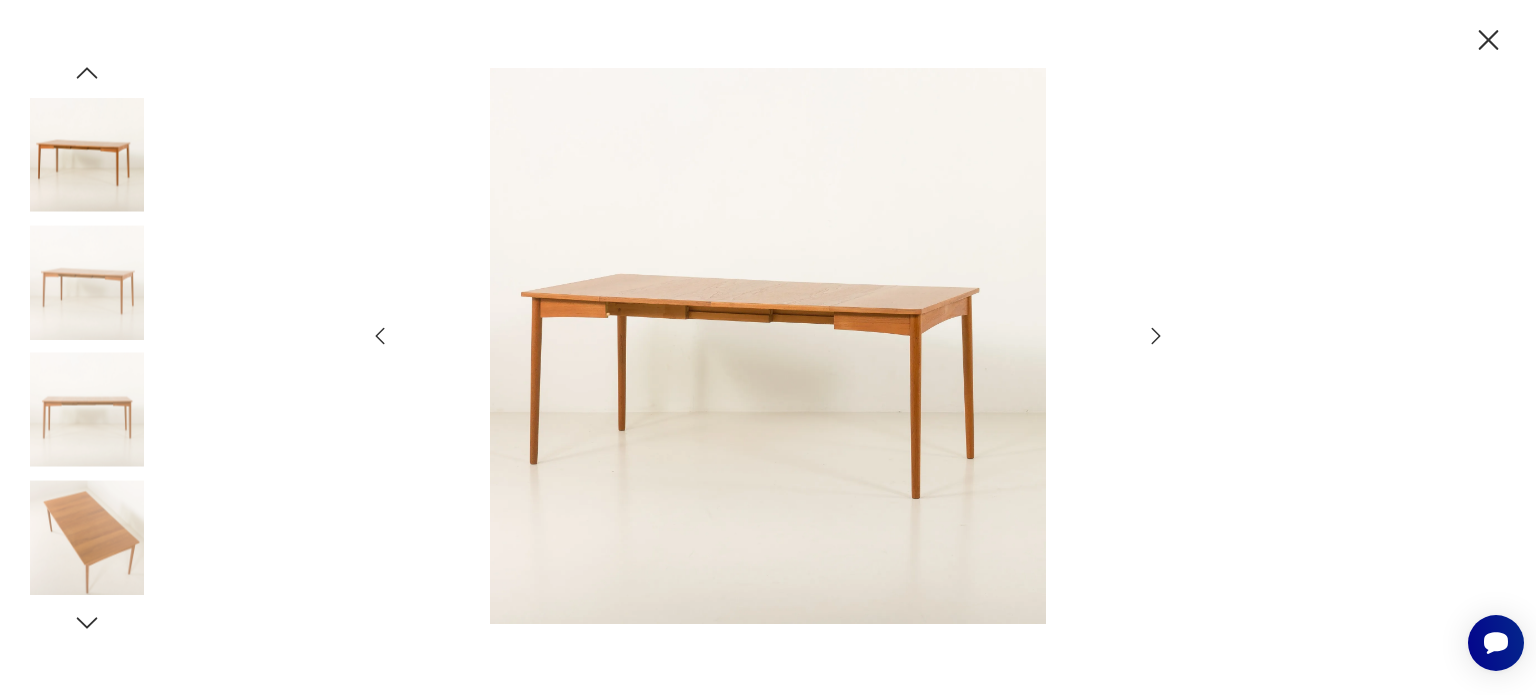 click 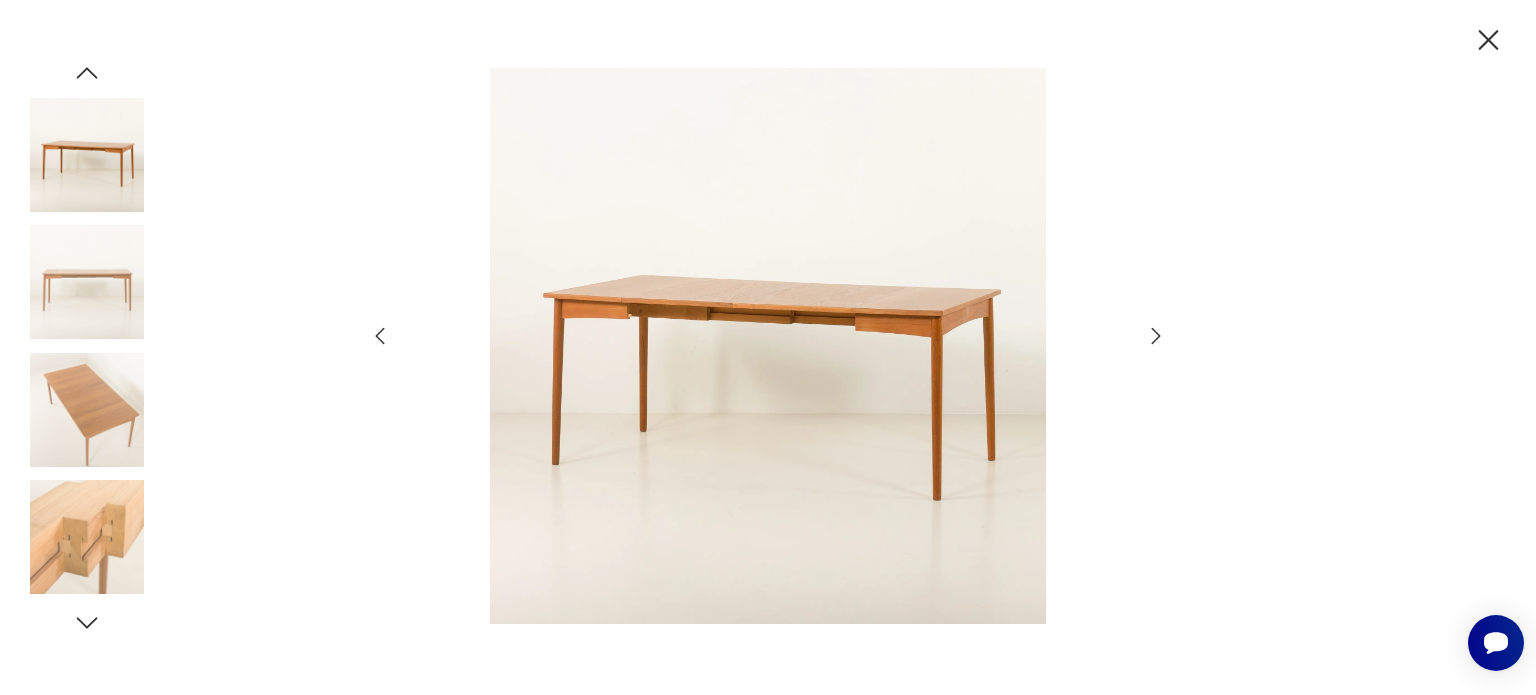 click 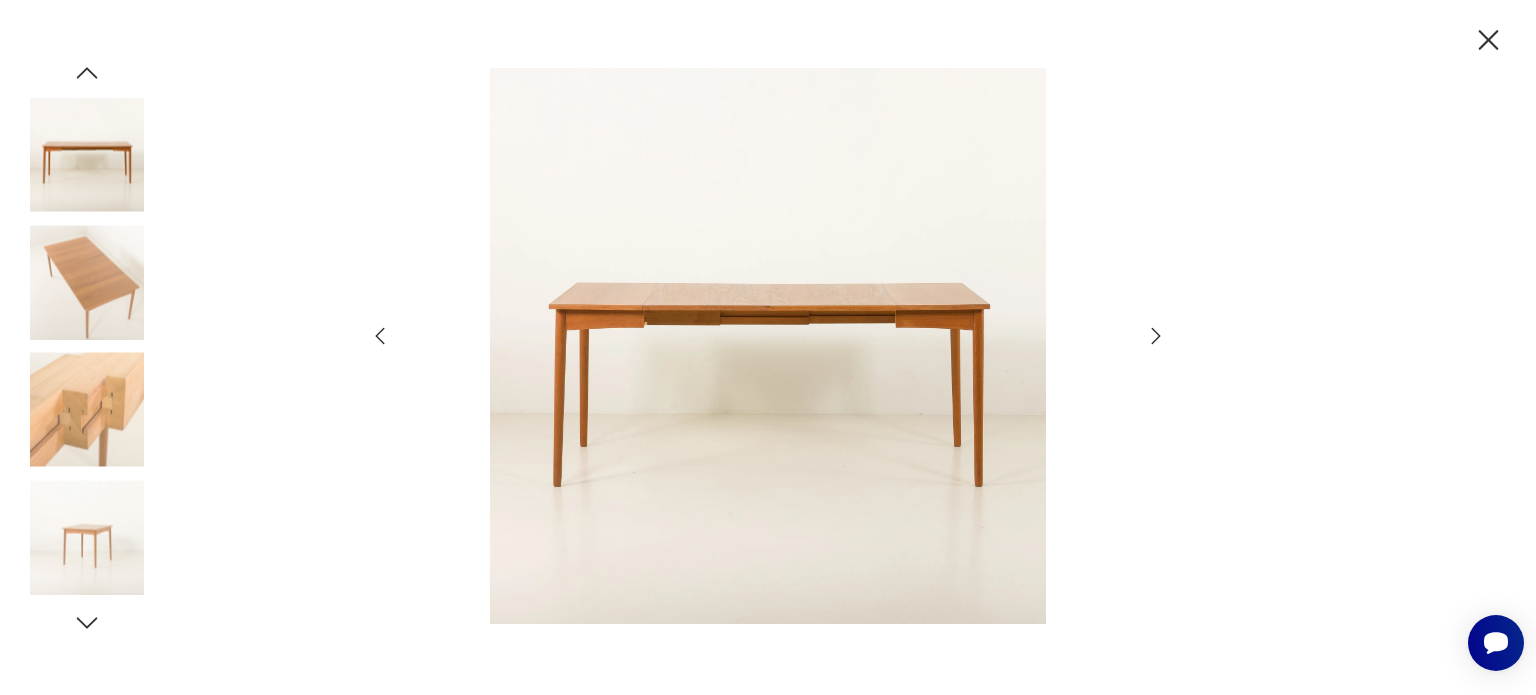 click 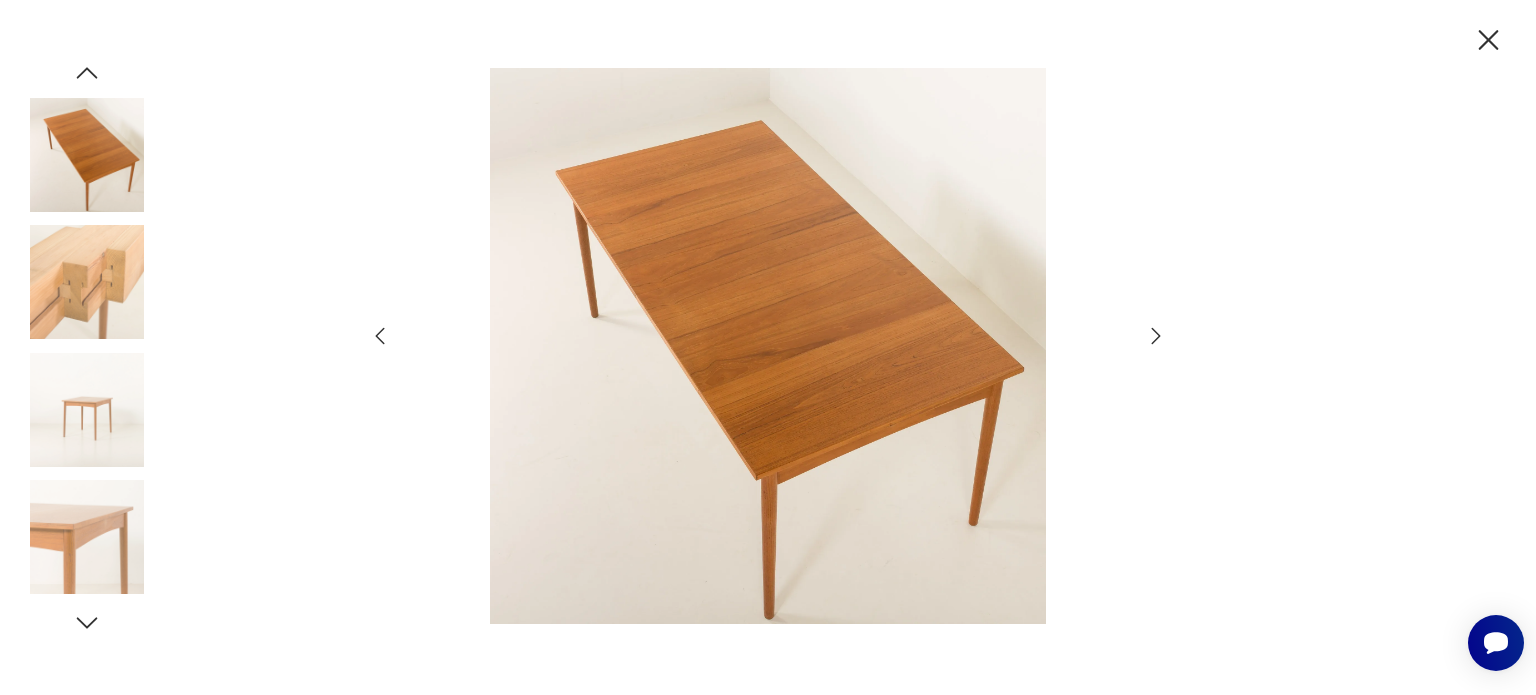 click 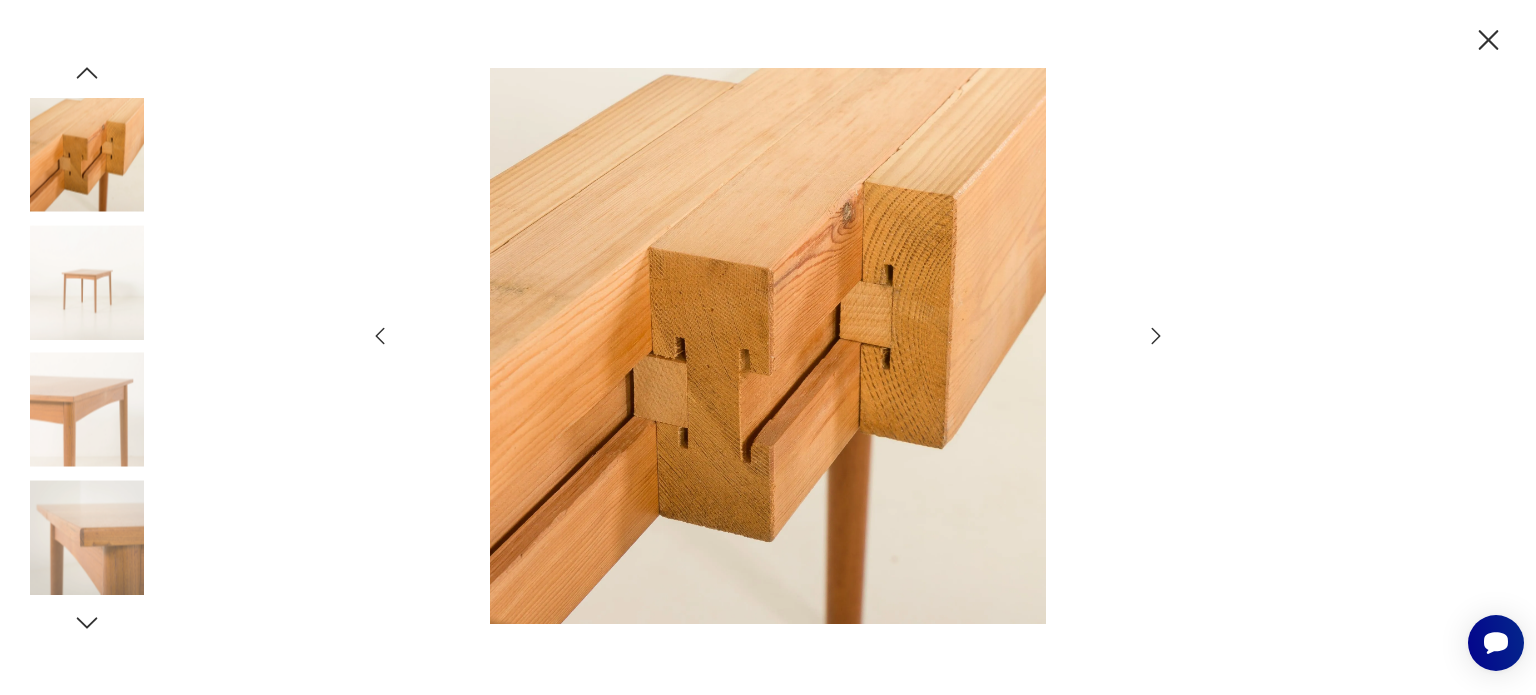 click 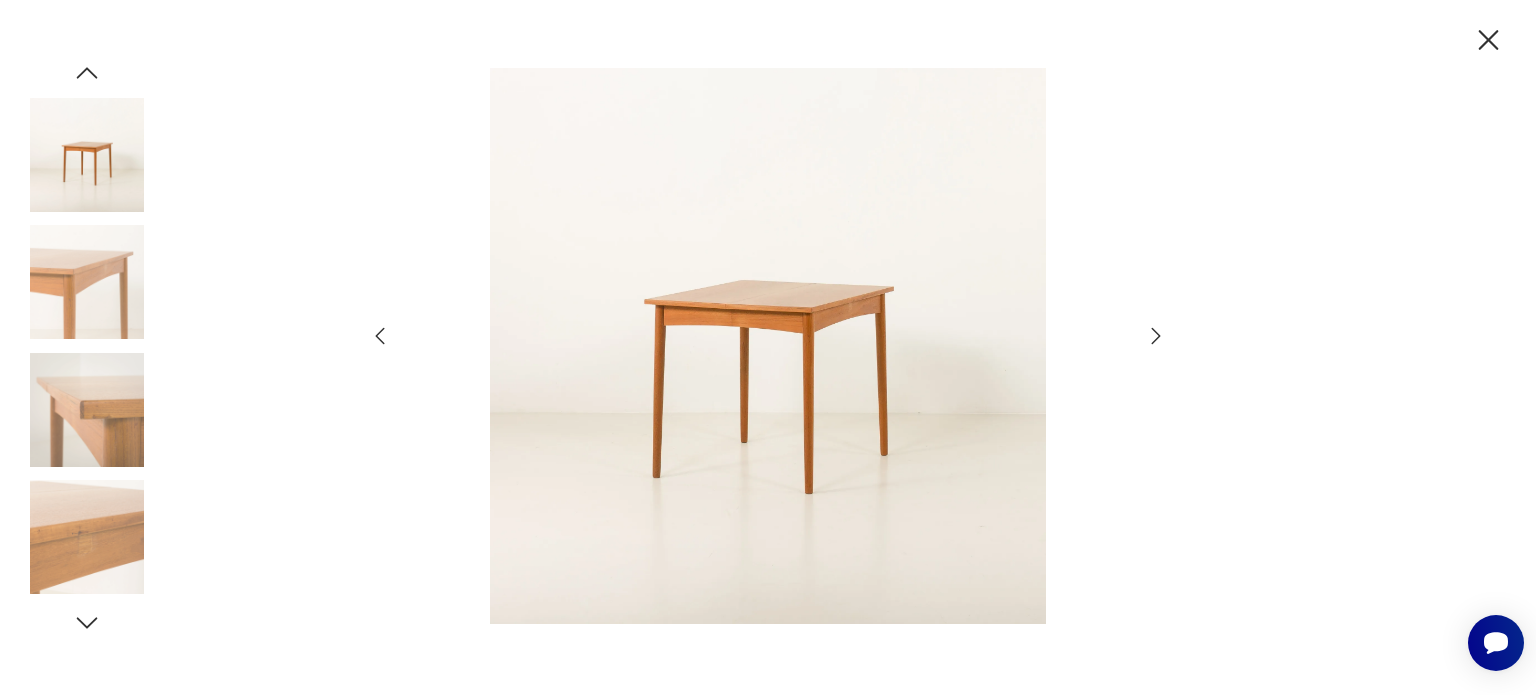 click 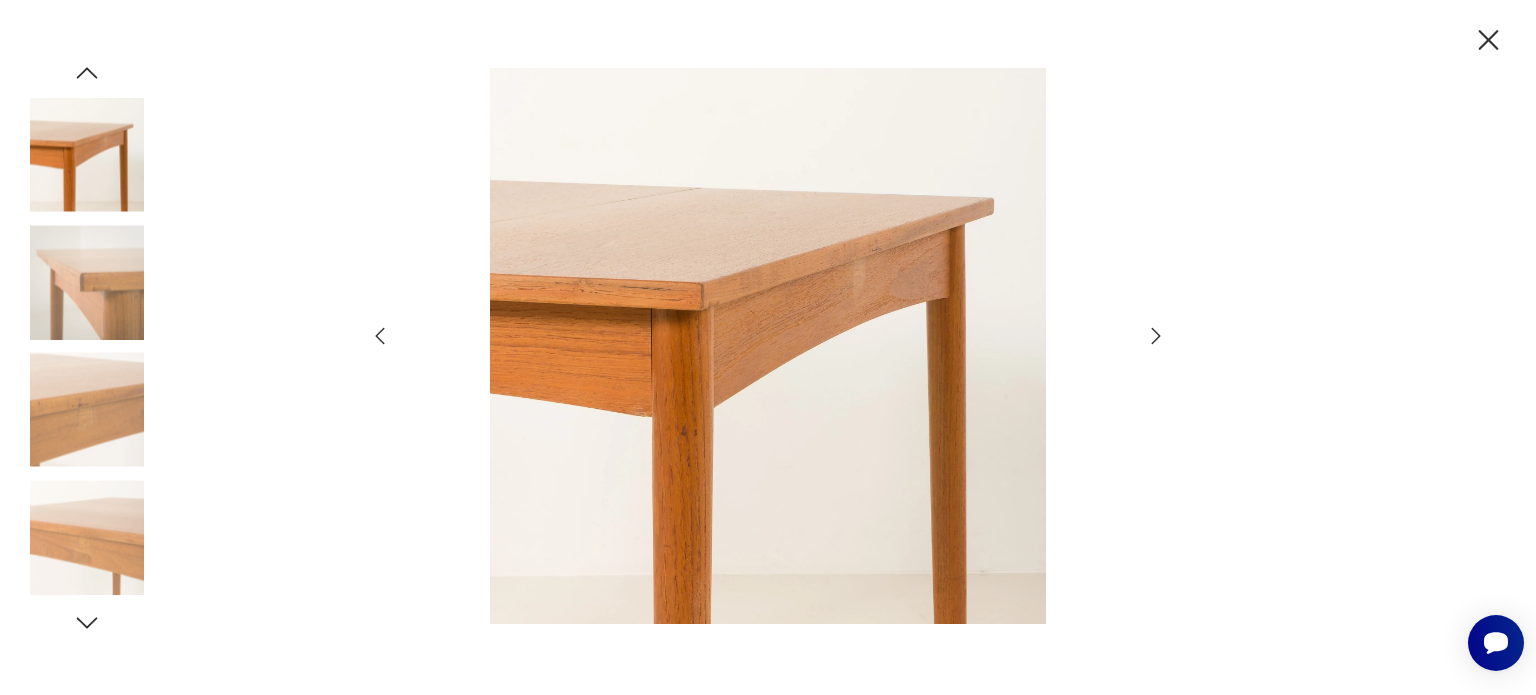 click 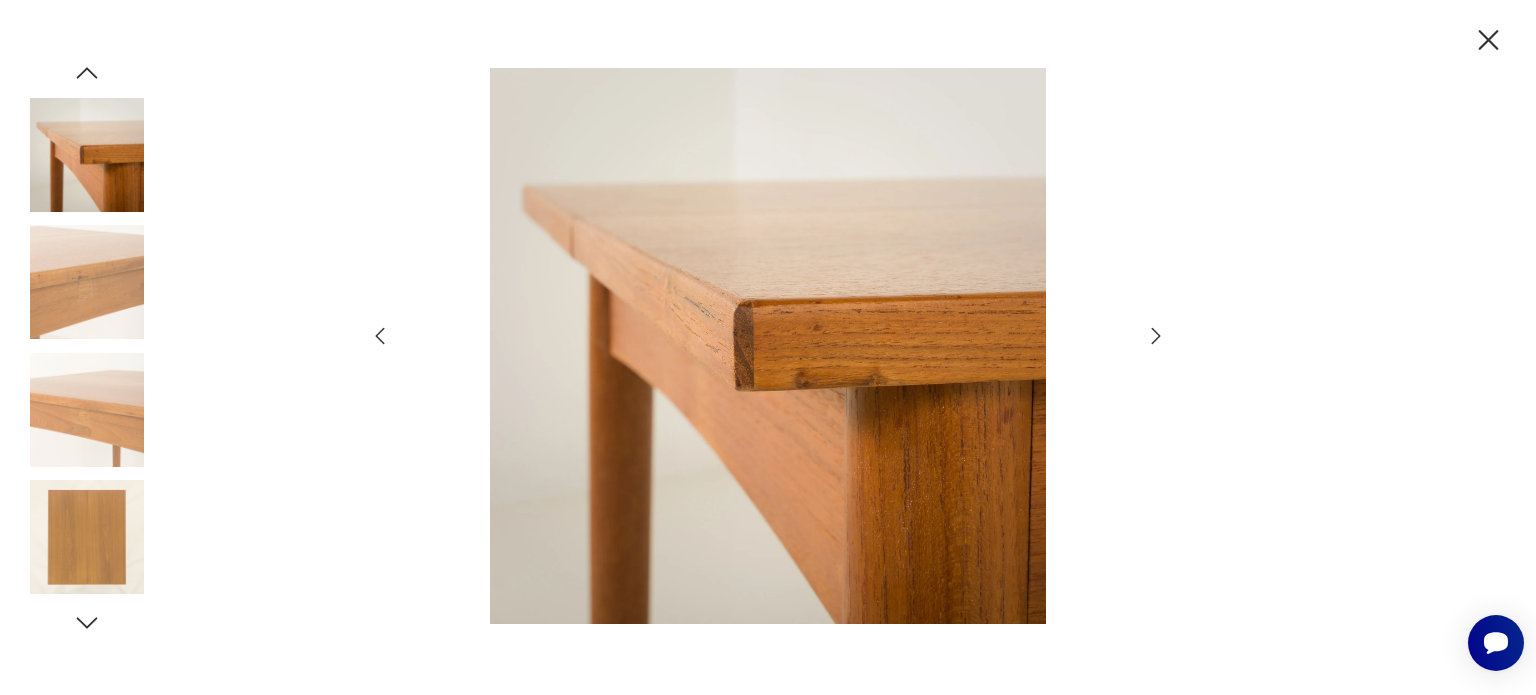 click 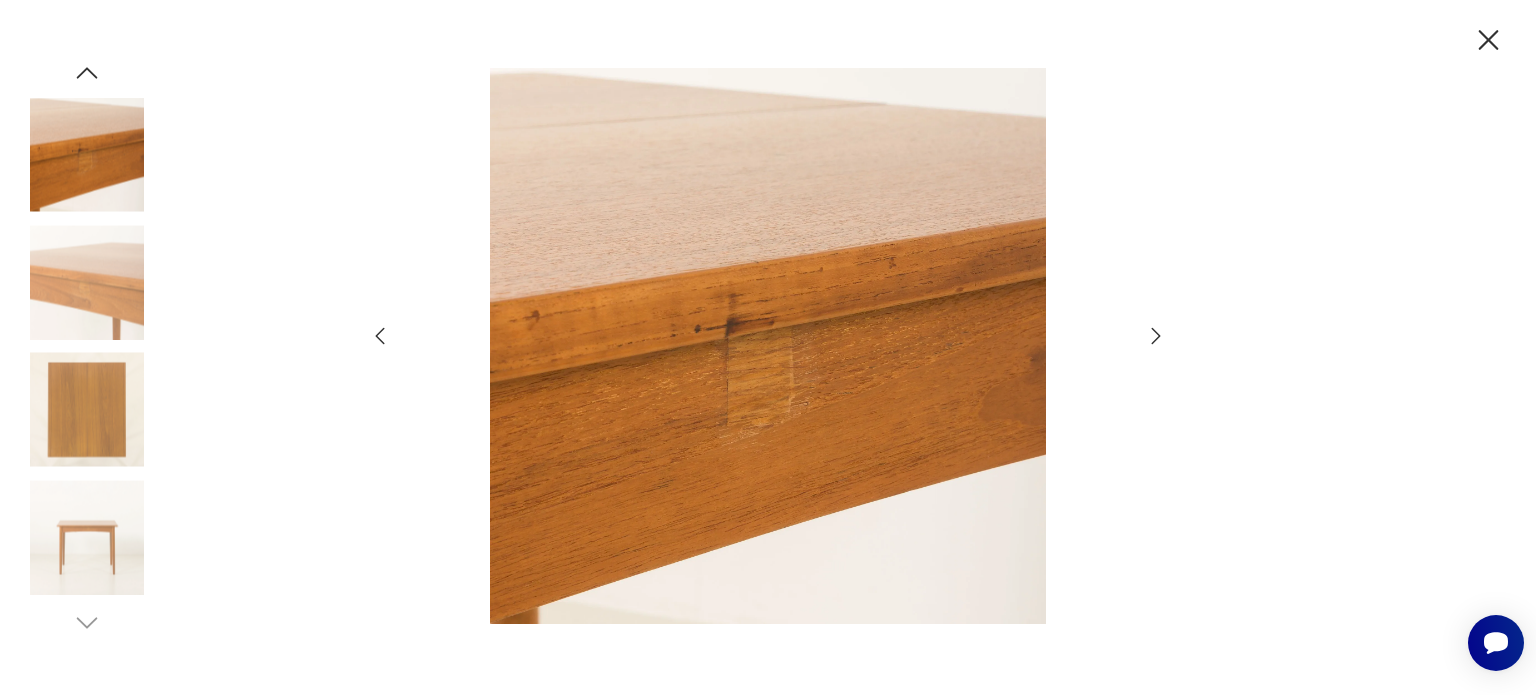click 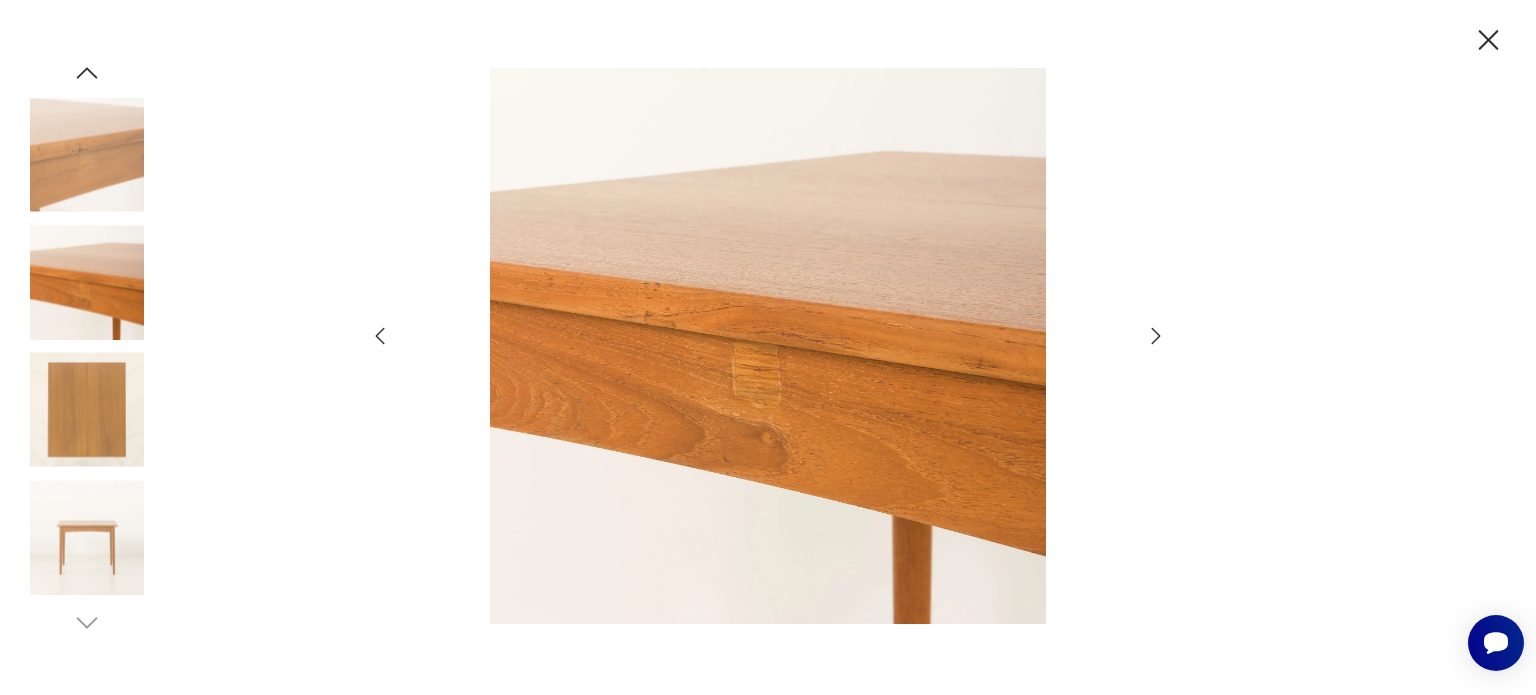 click 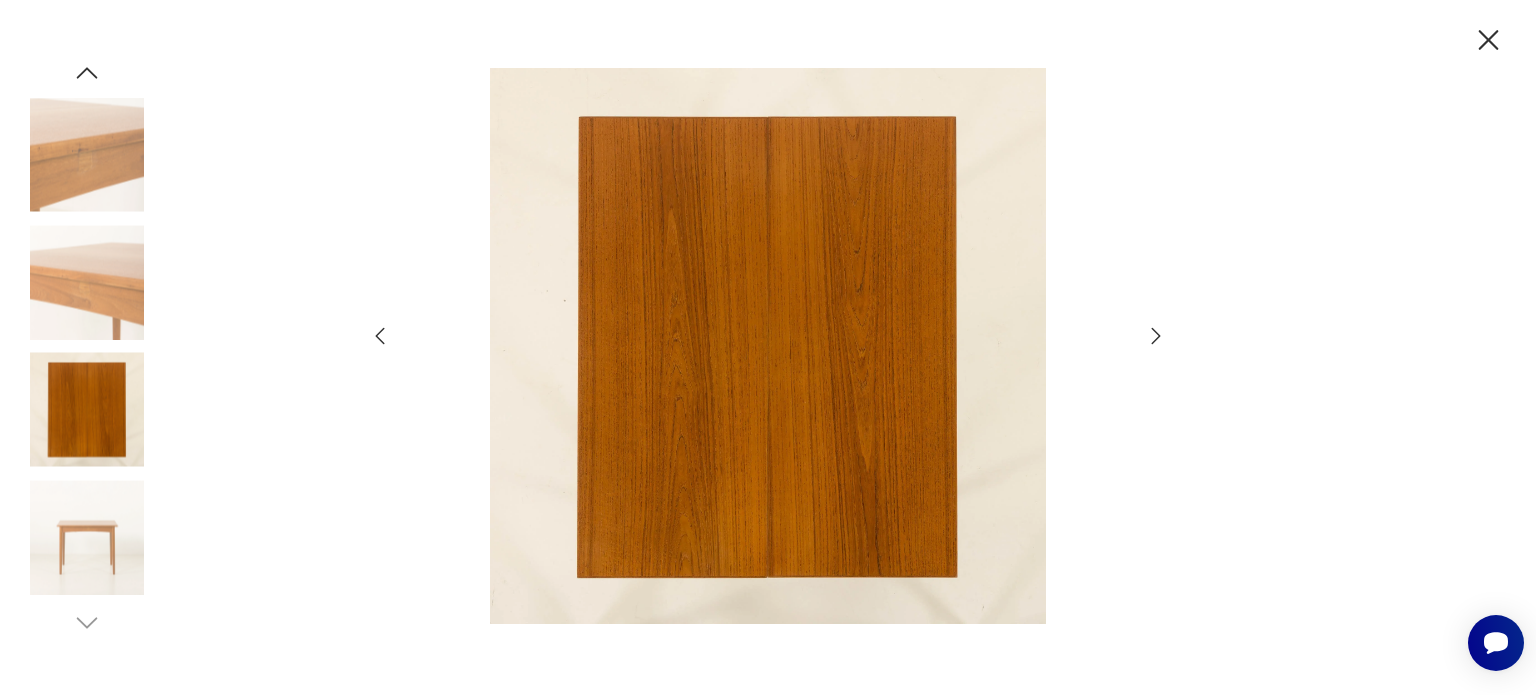 click 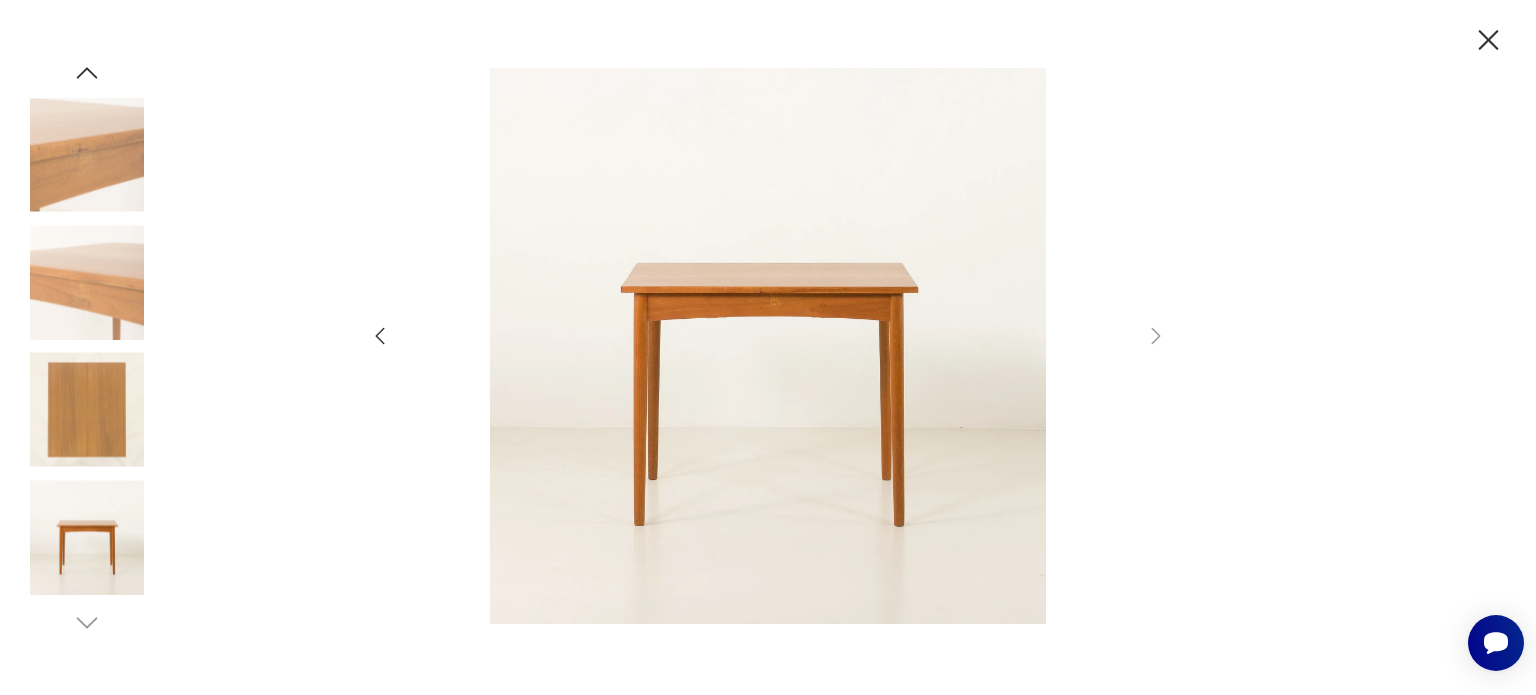 click 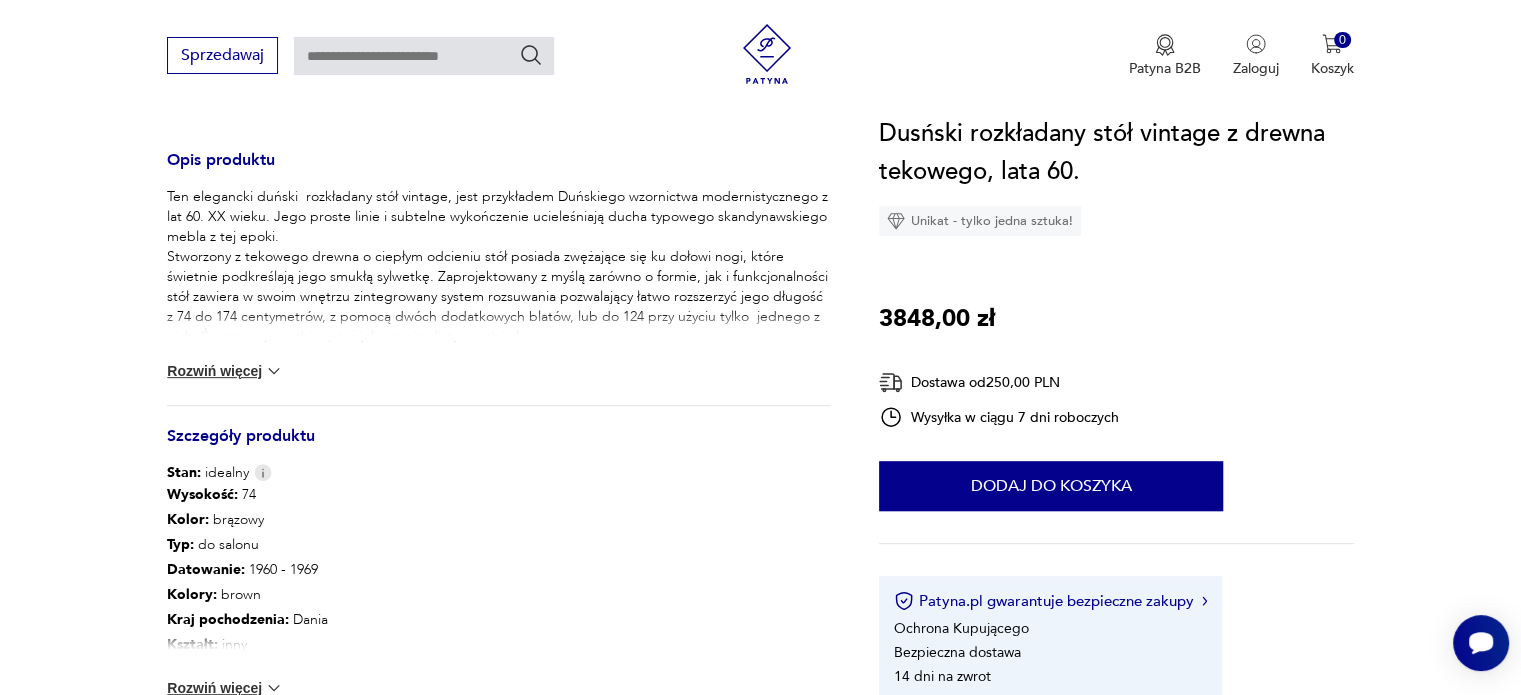 scroll, scrollTop: 800, scrollLeft: 0, axis: vertical 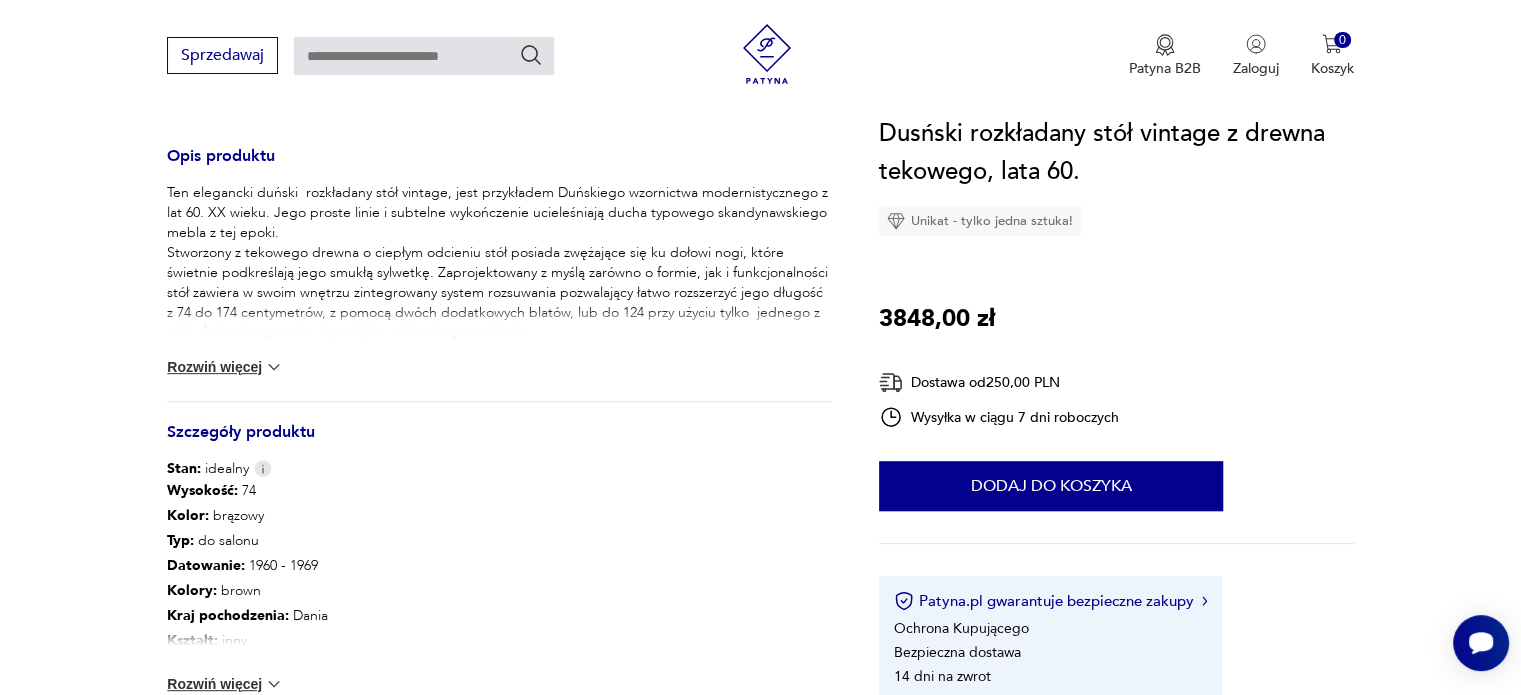 click on "Rozwiń więcej" at bounding box center (225, 367) 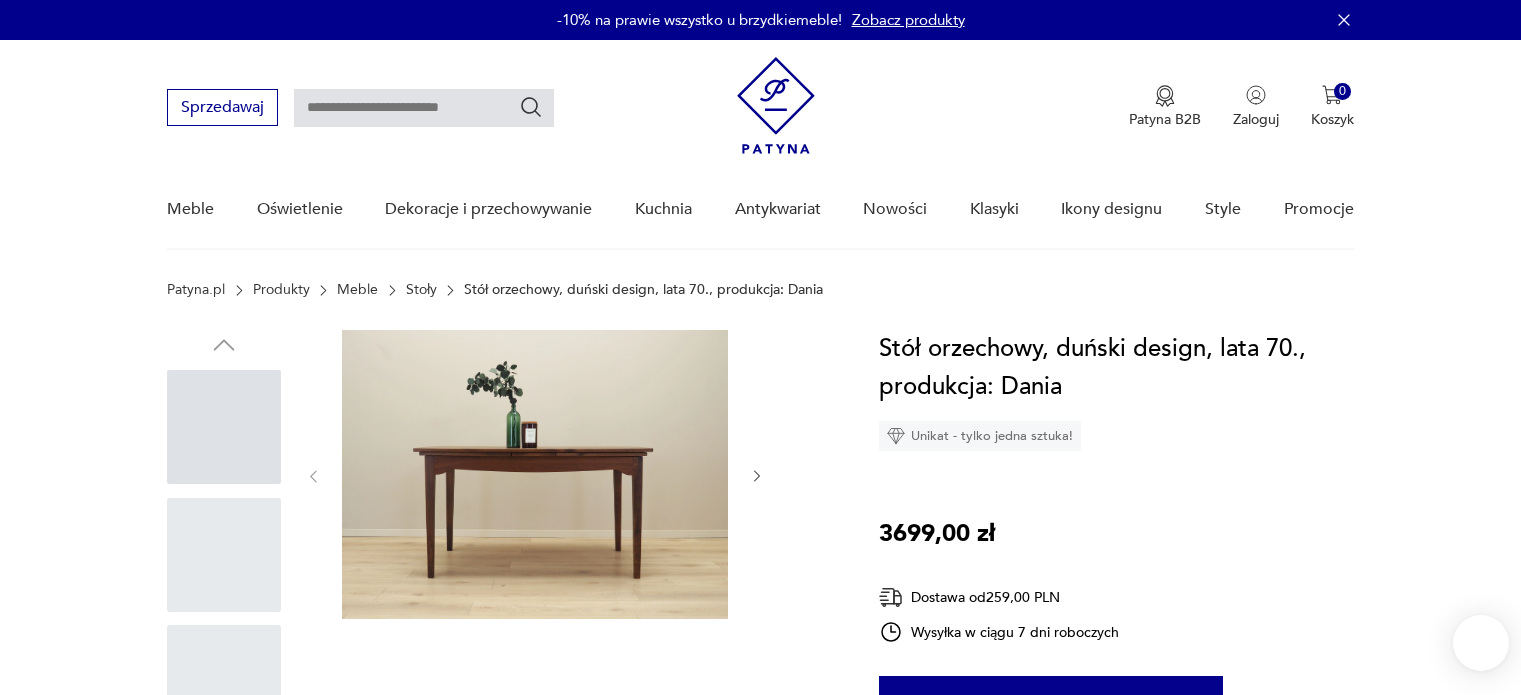 scroll, scrollTop: 0, scrollLeft: 0, axis: both 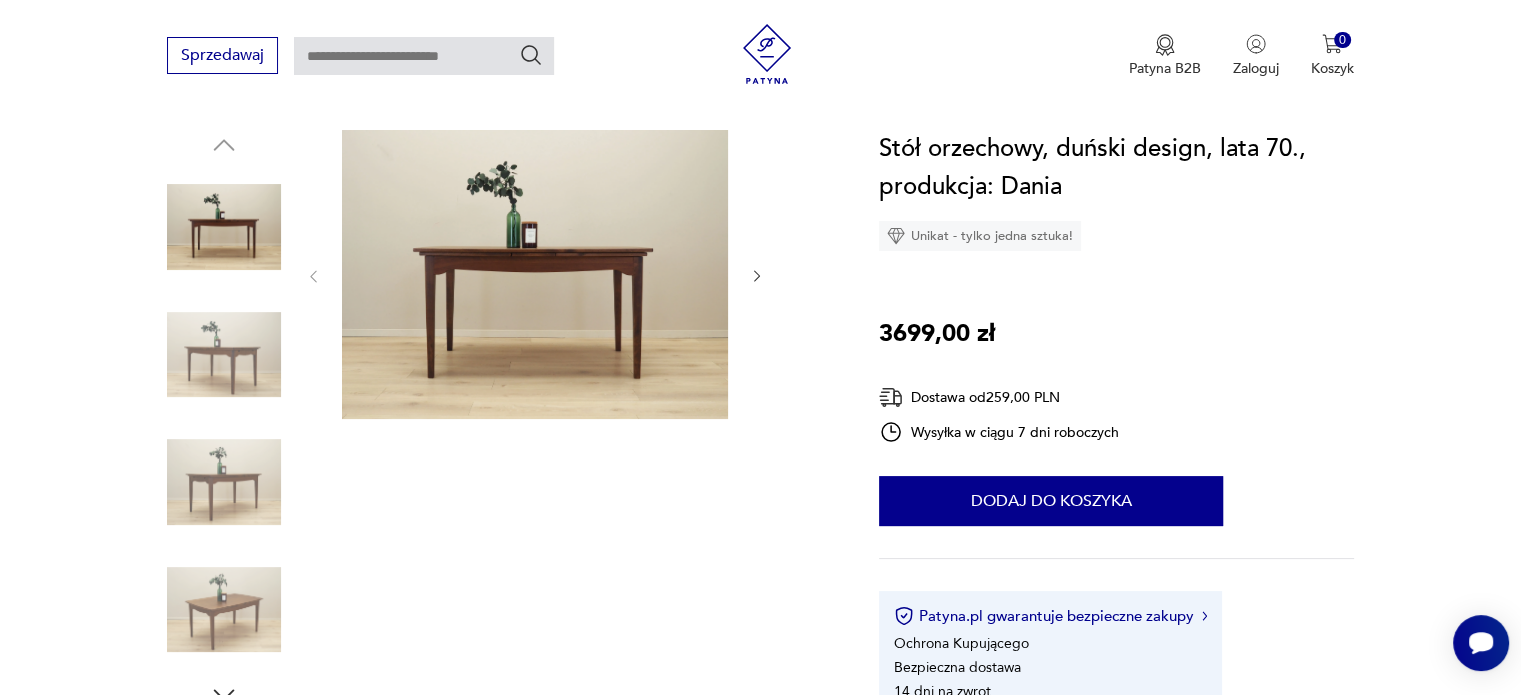 click 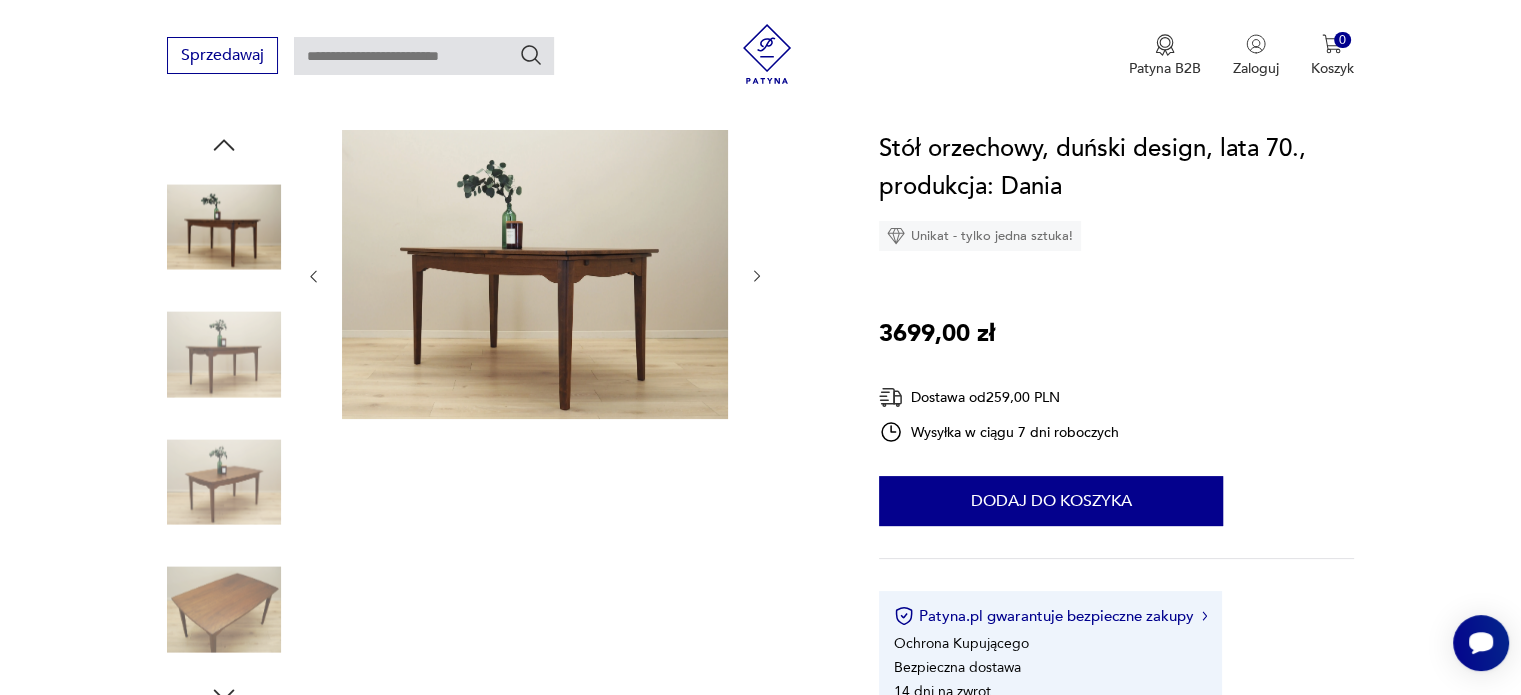 click 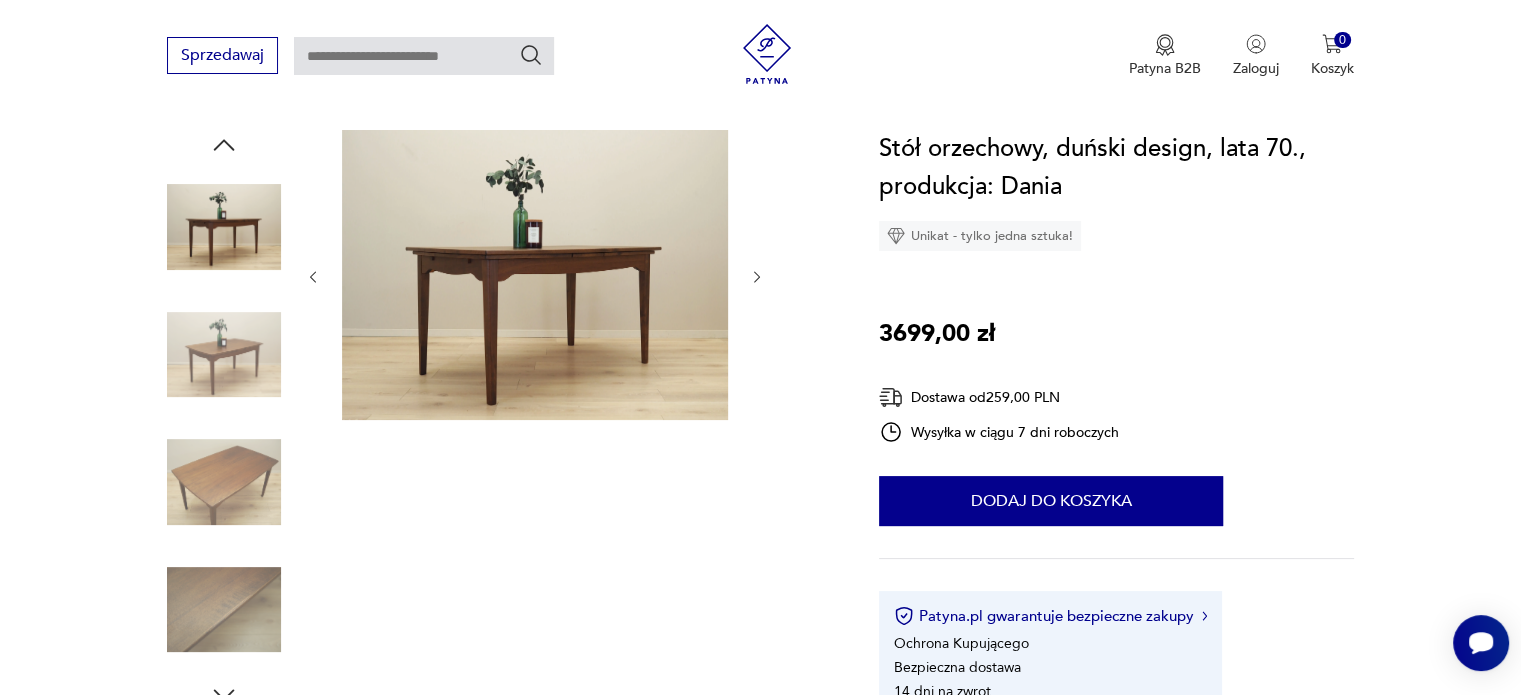 click 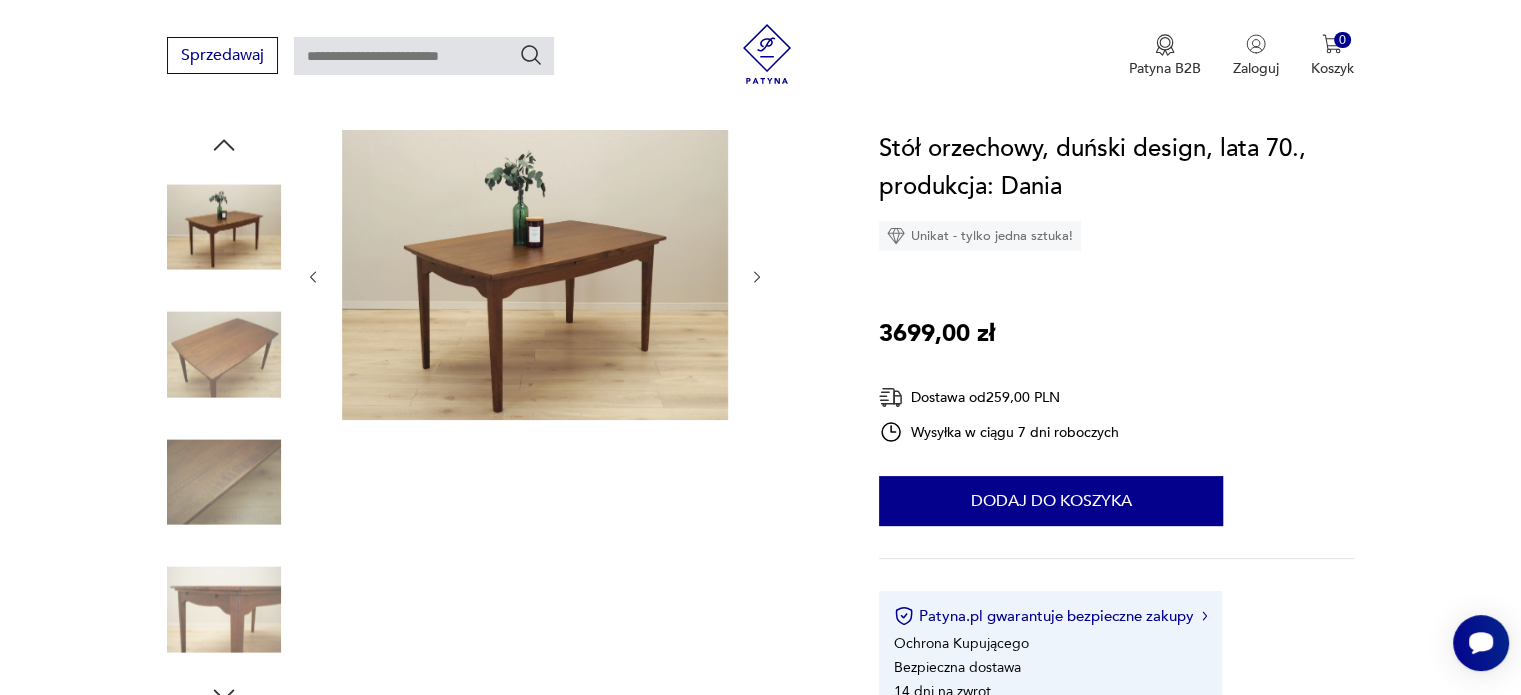 click 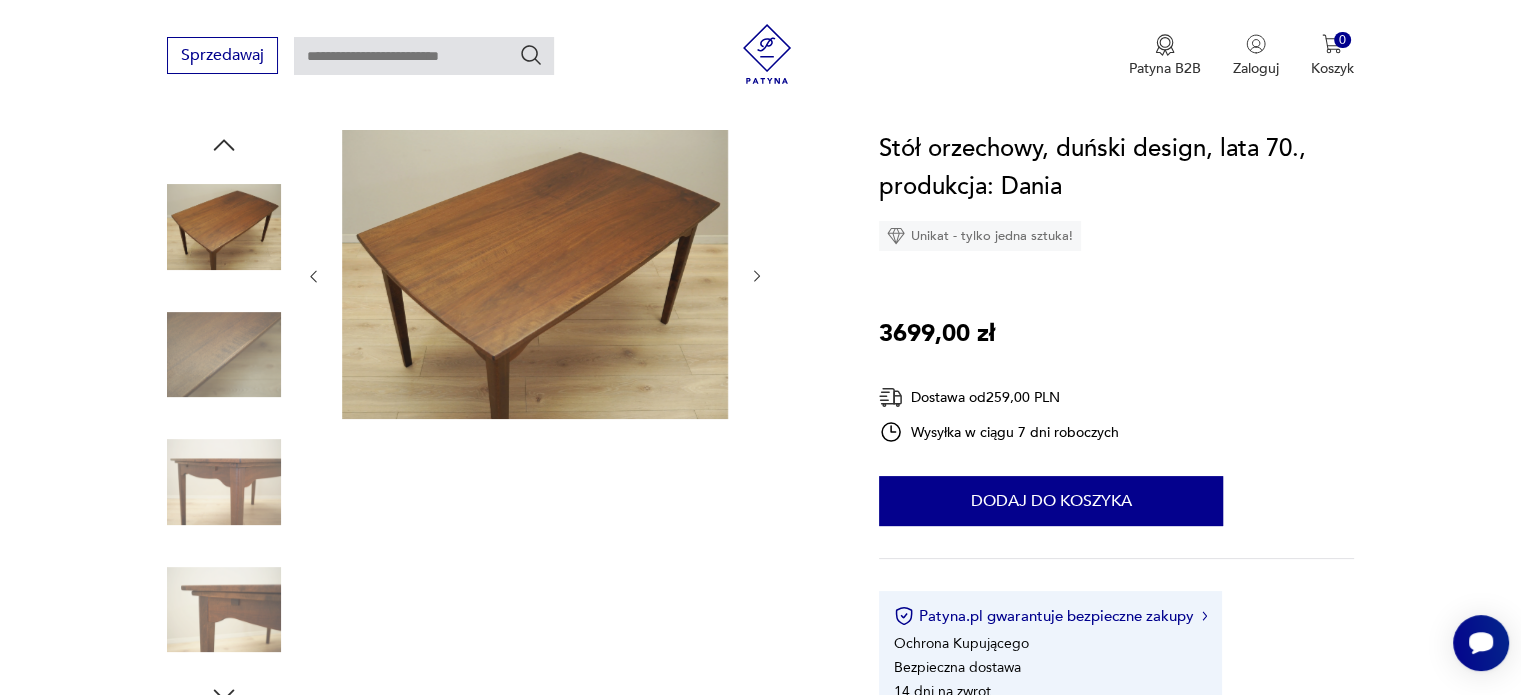 click 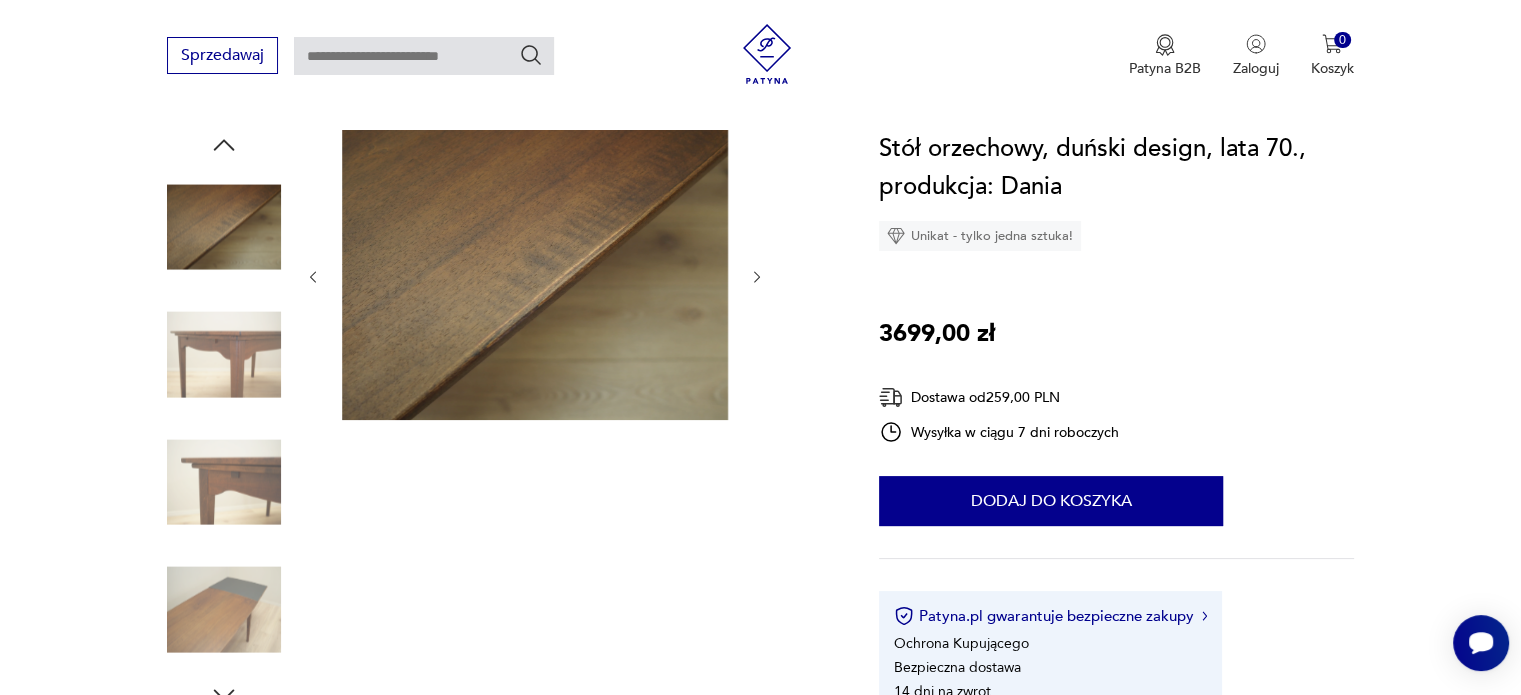 click 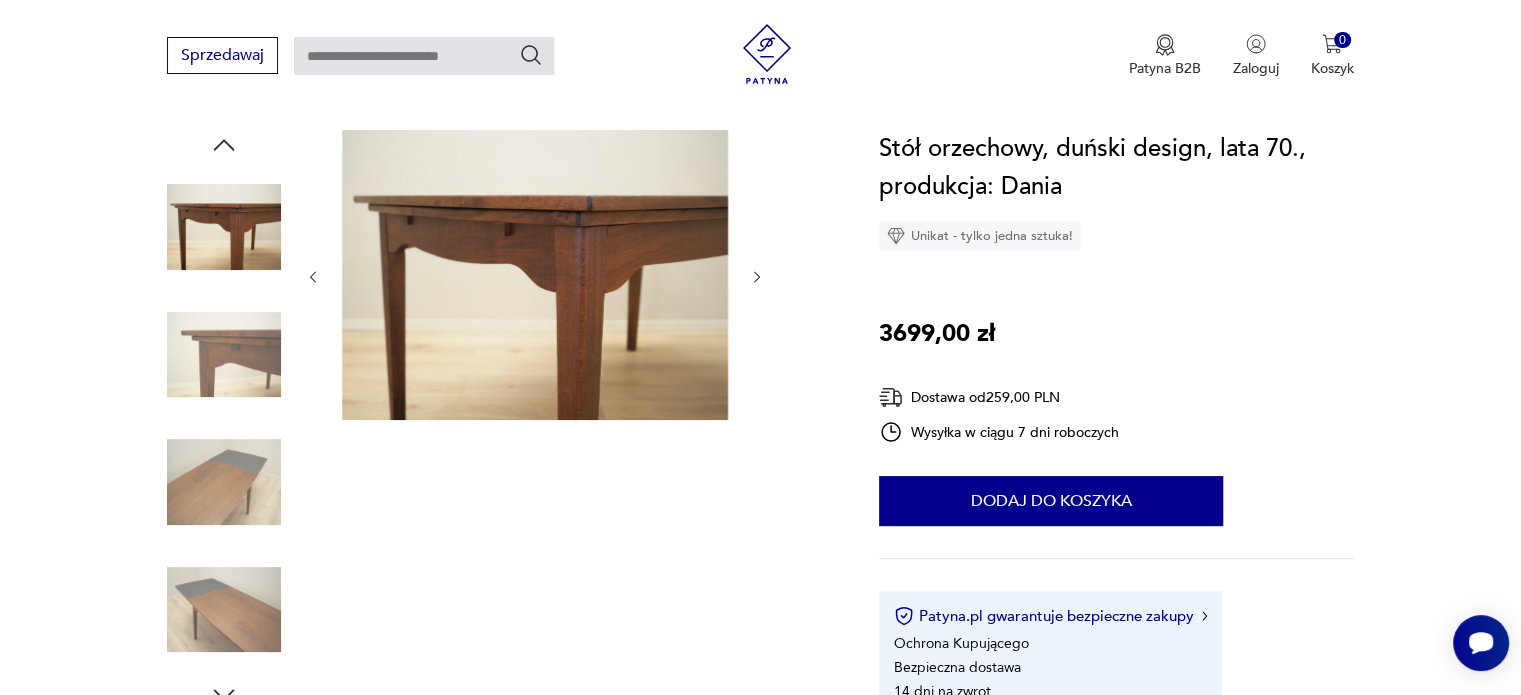 click 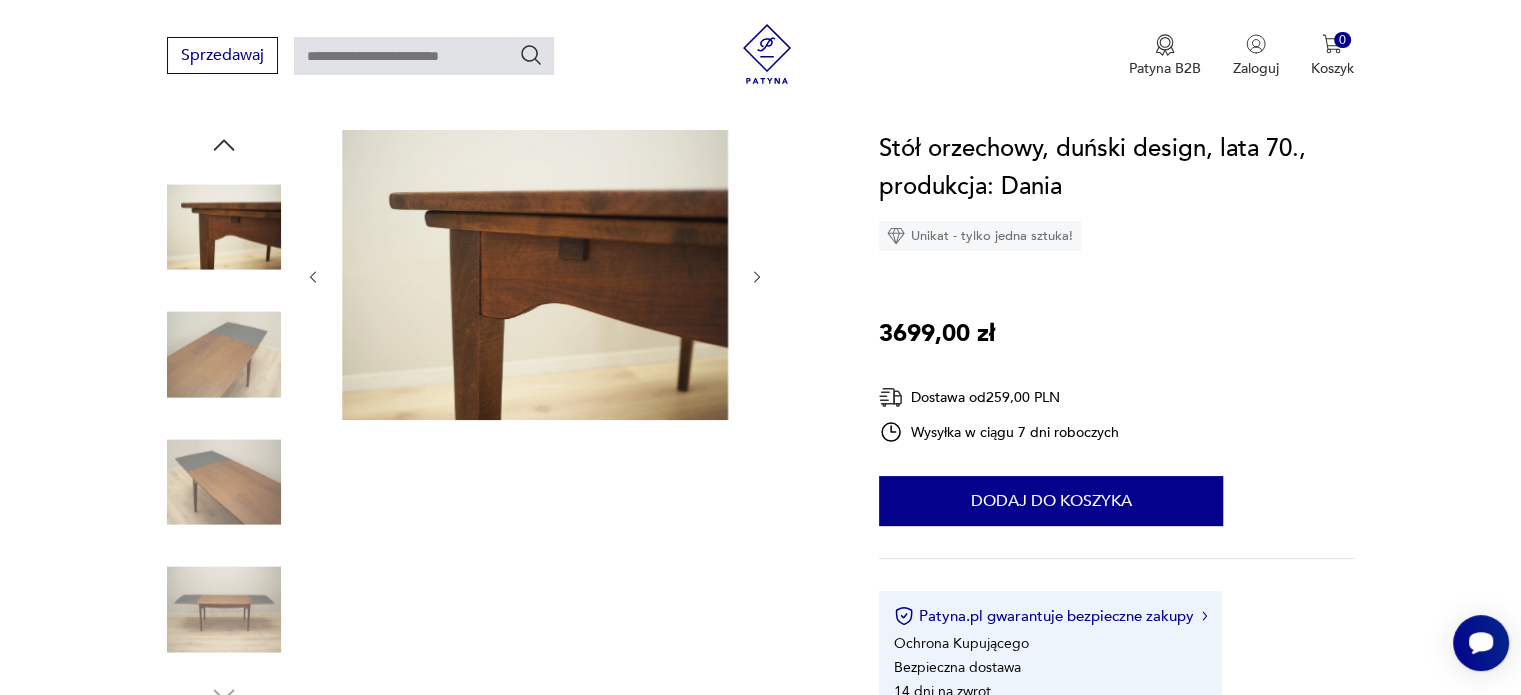 click 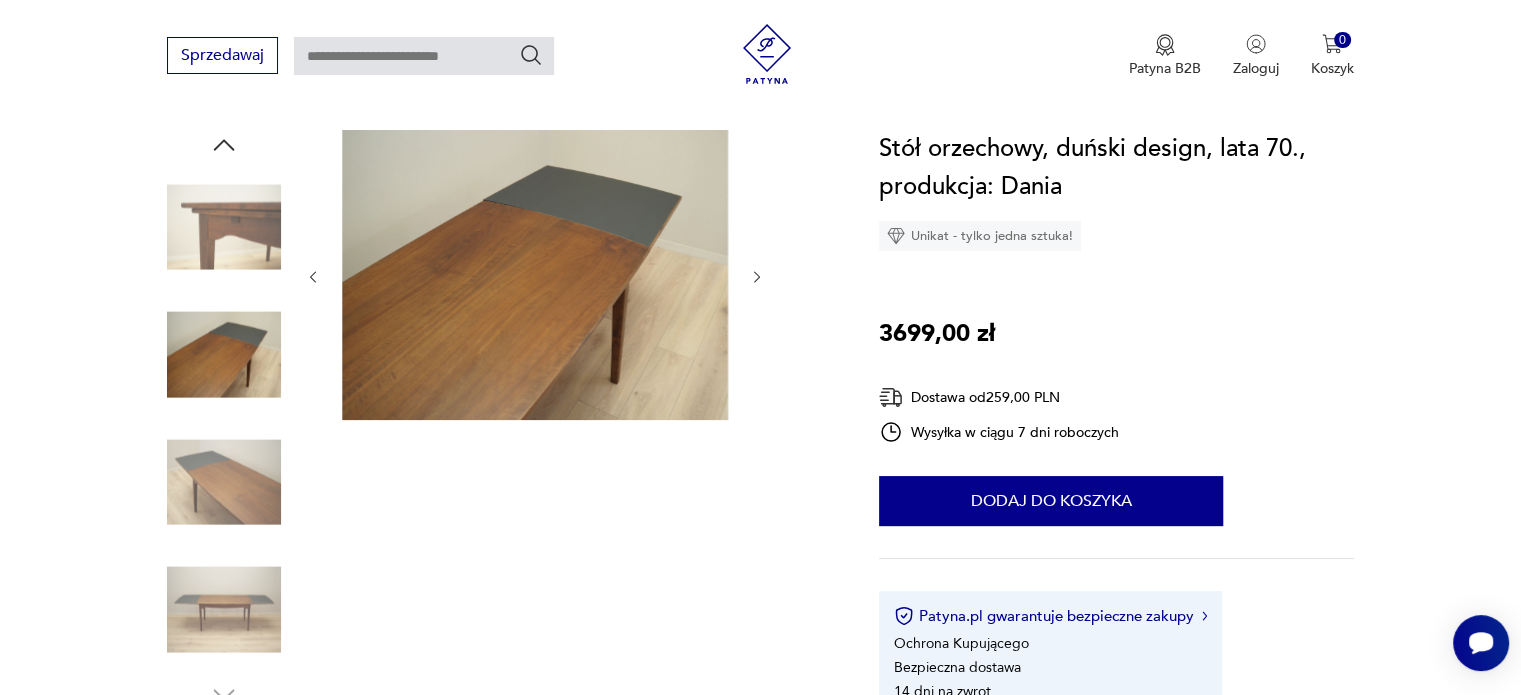 click 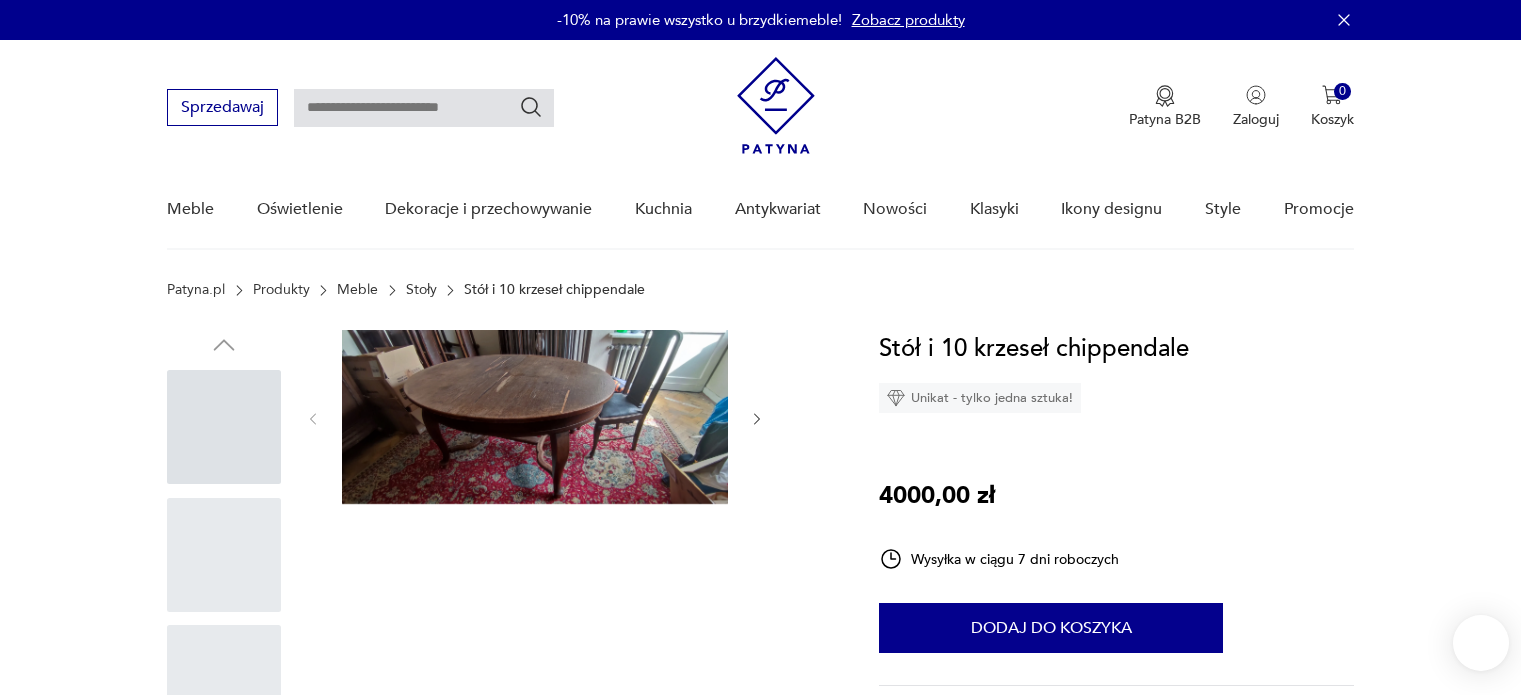 scroll, scrollTop: 0, scrollLeft: 0, axis: both 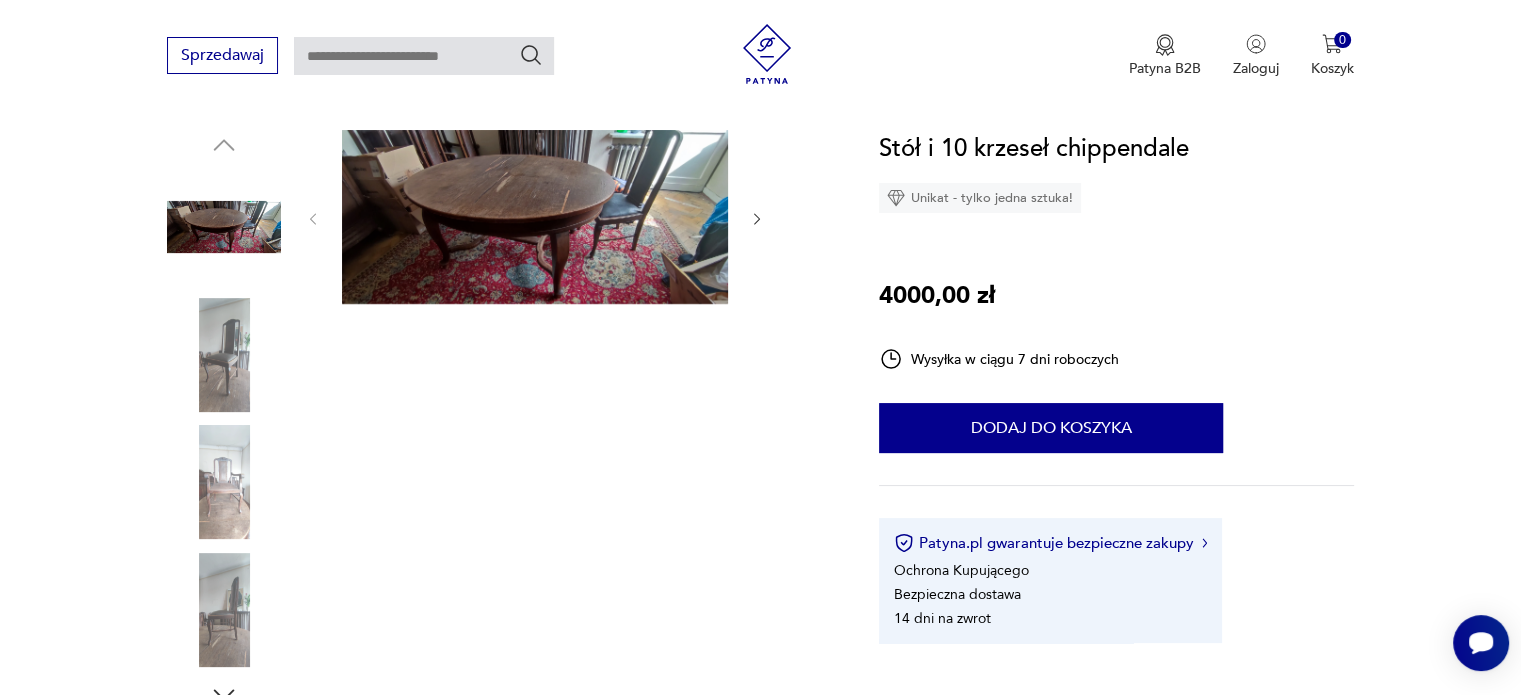 click at bounding box center [757, 219] 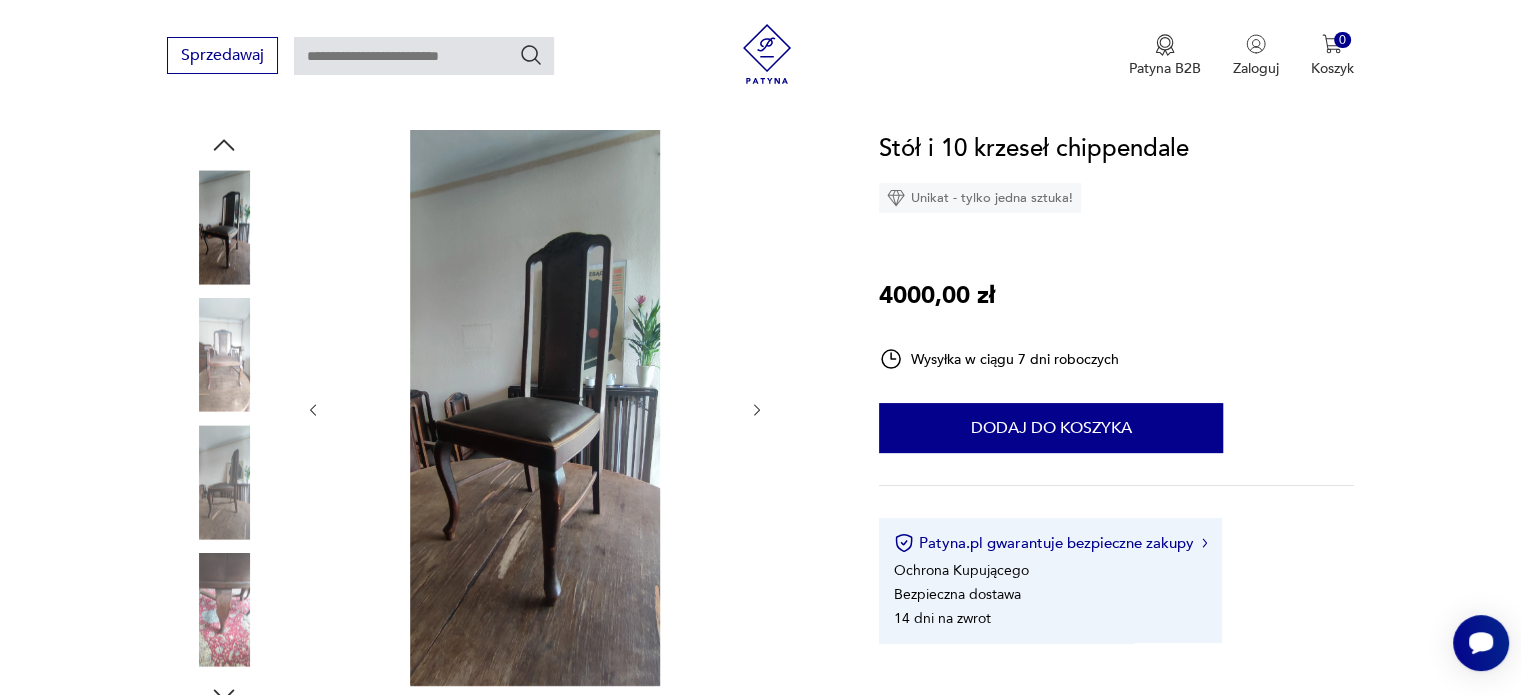 click 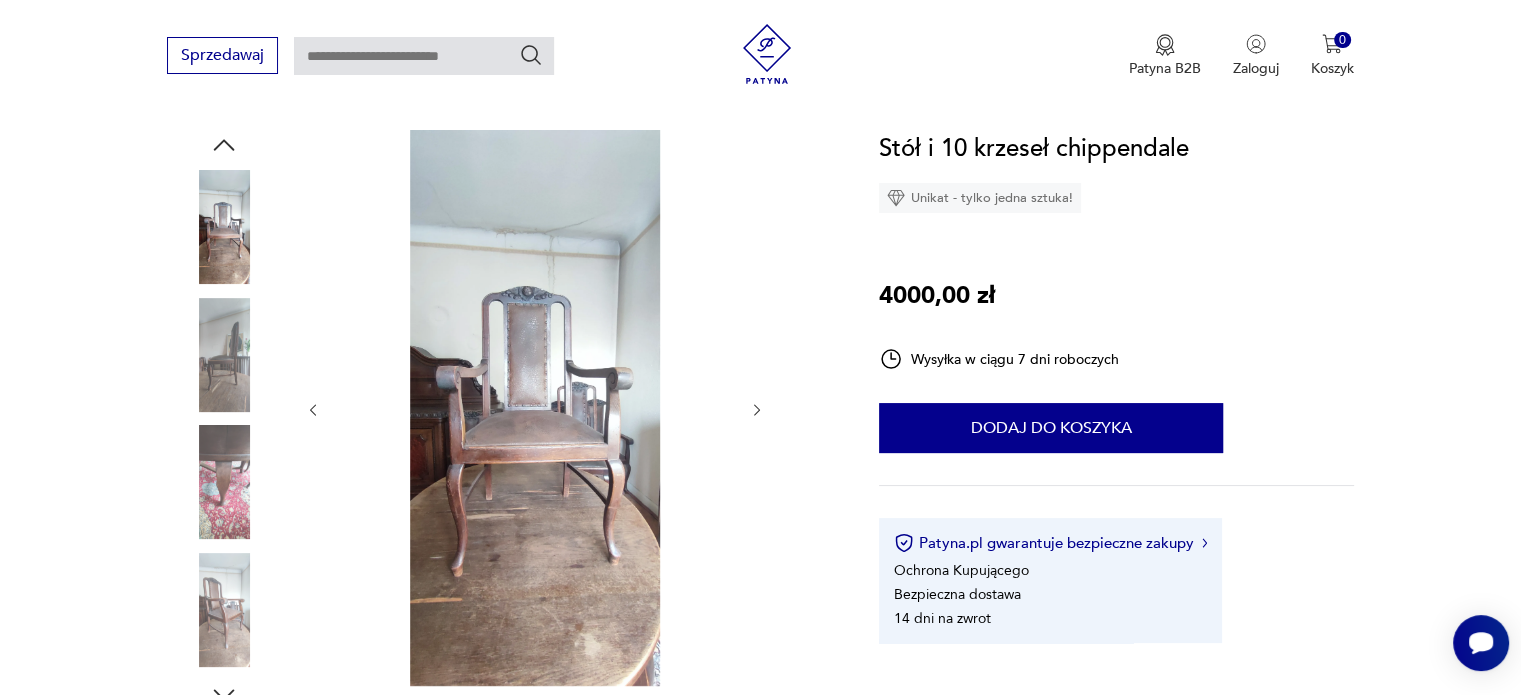 click 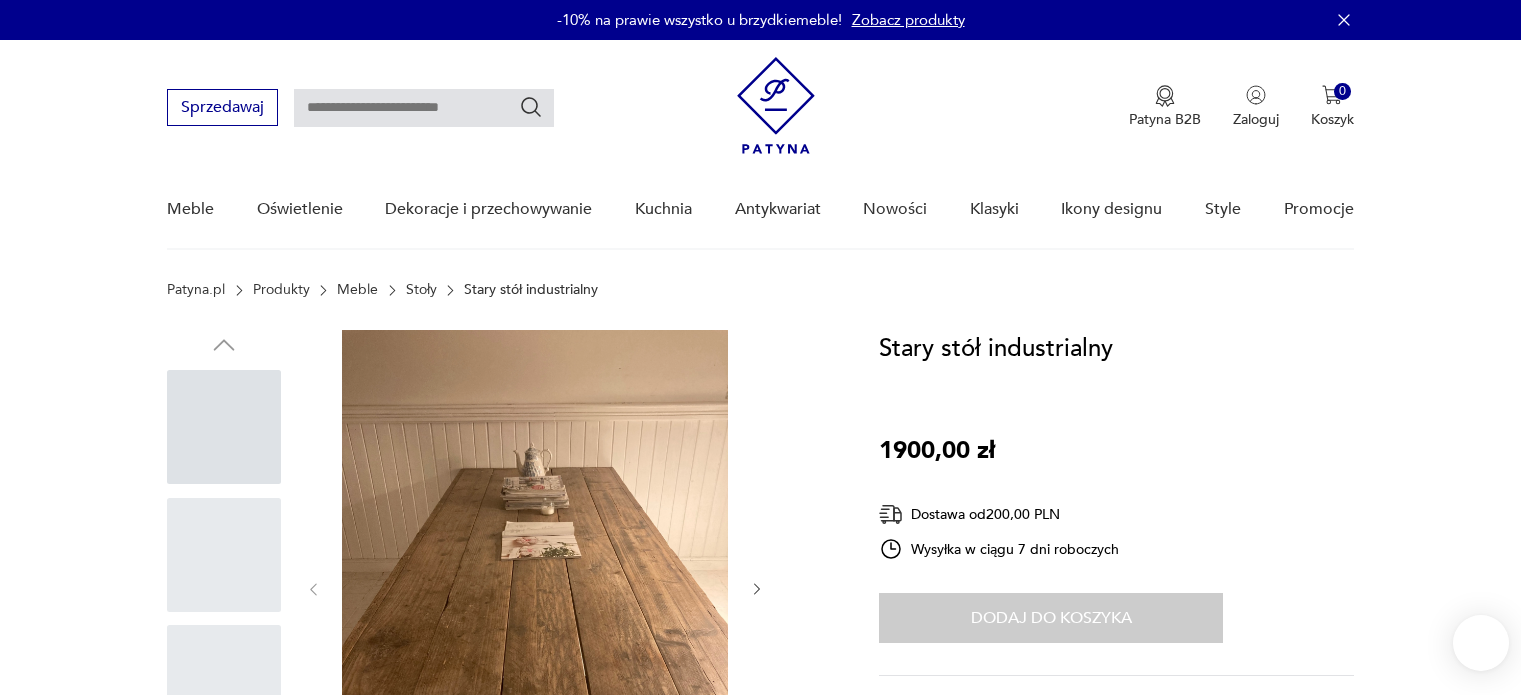 scroll, scrollTop: 0, scrollLeft: 0, axis: both 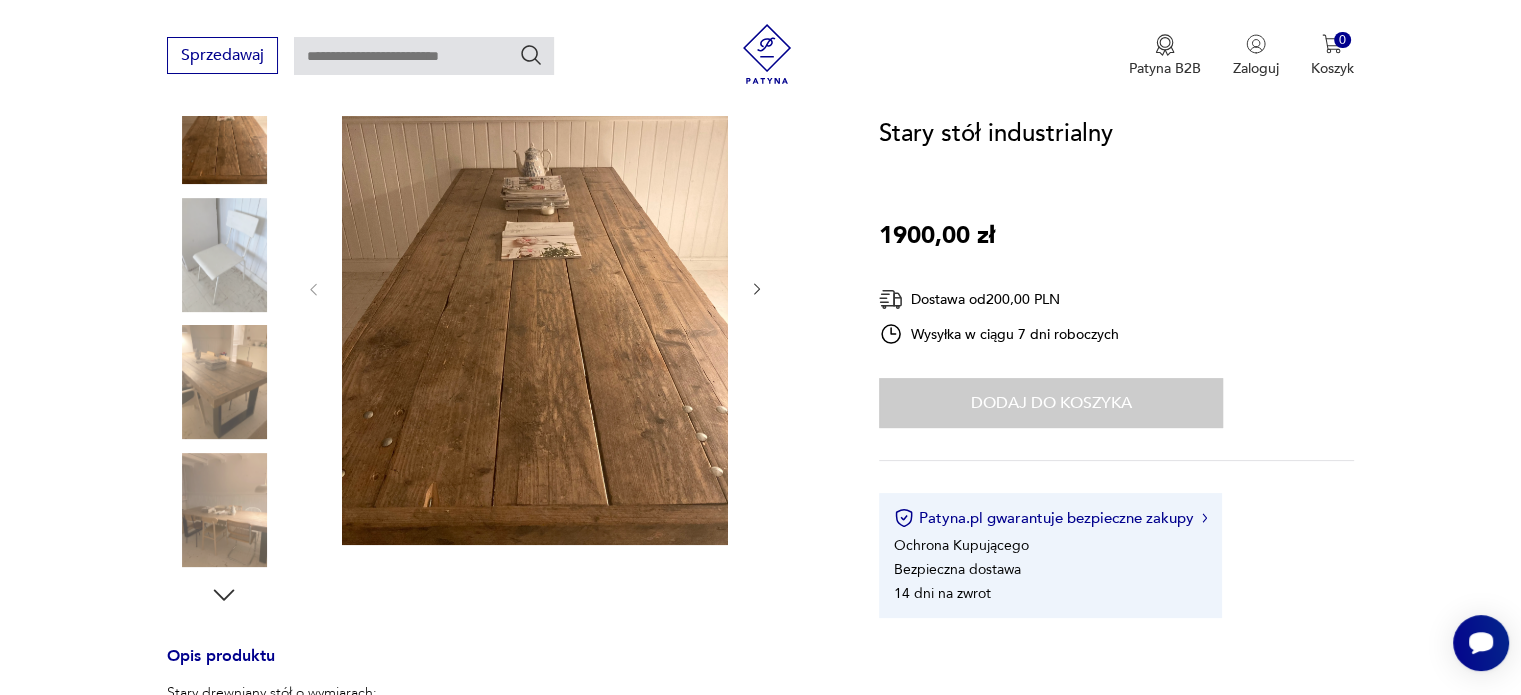 click 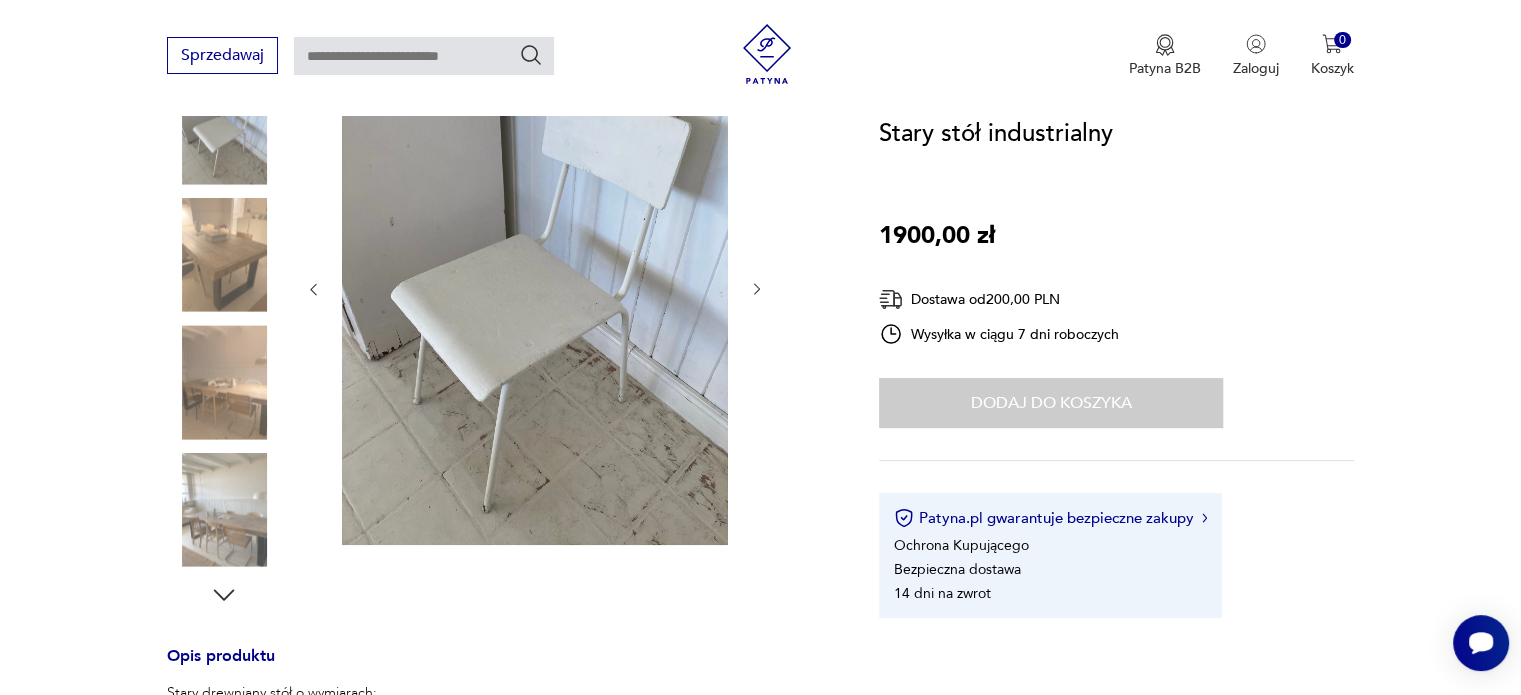click 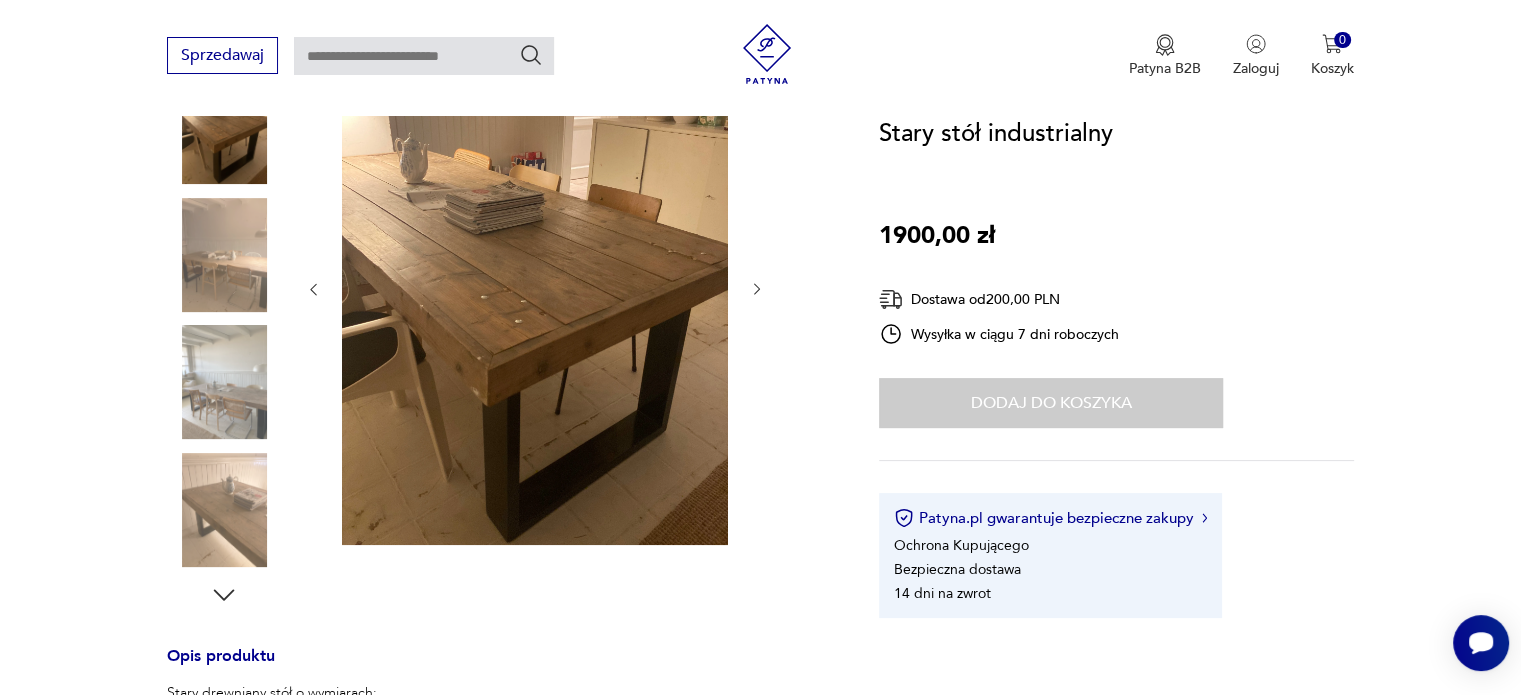 click 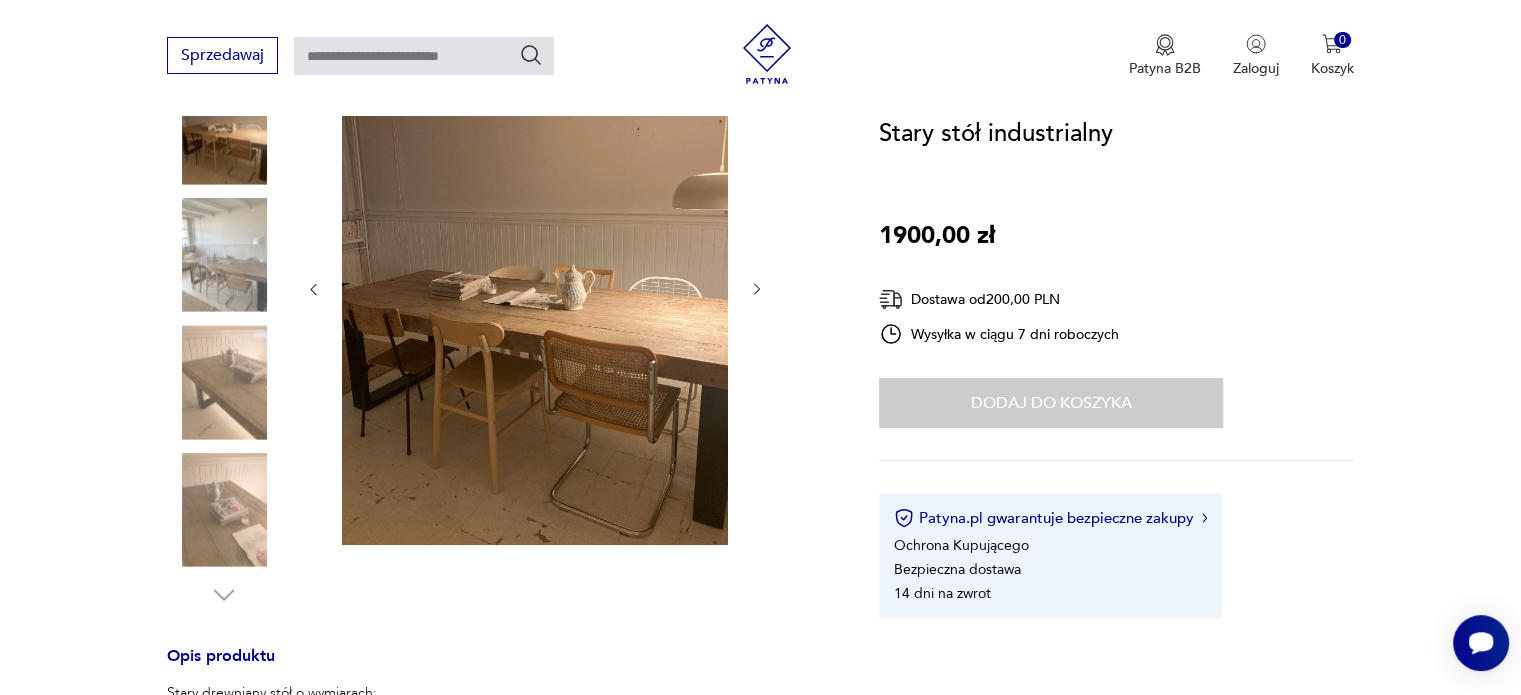 click 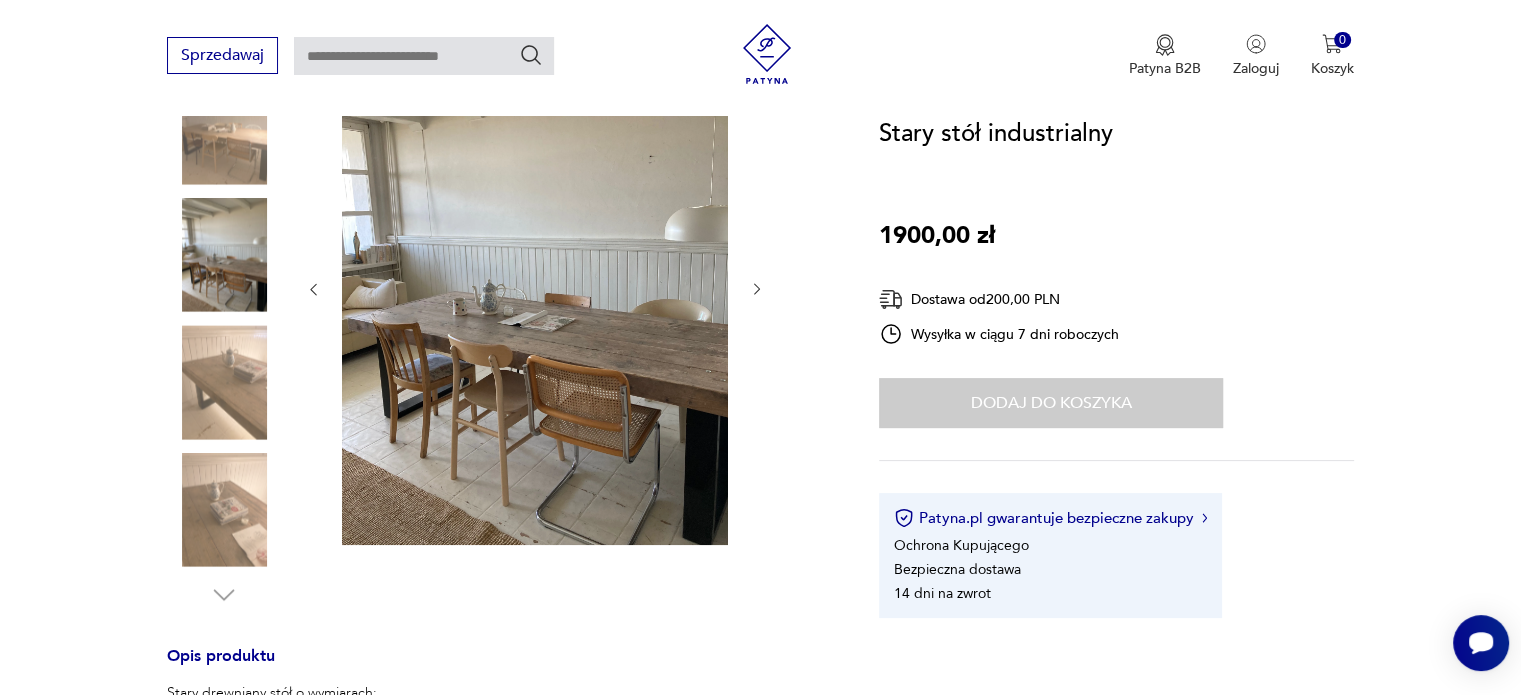 click 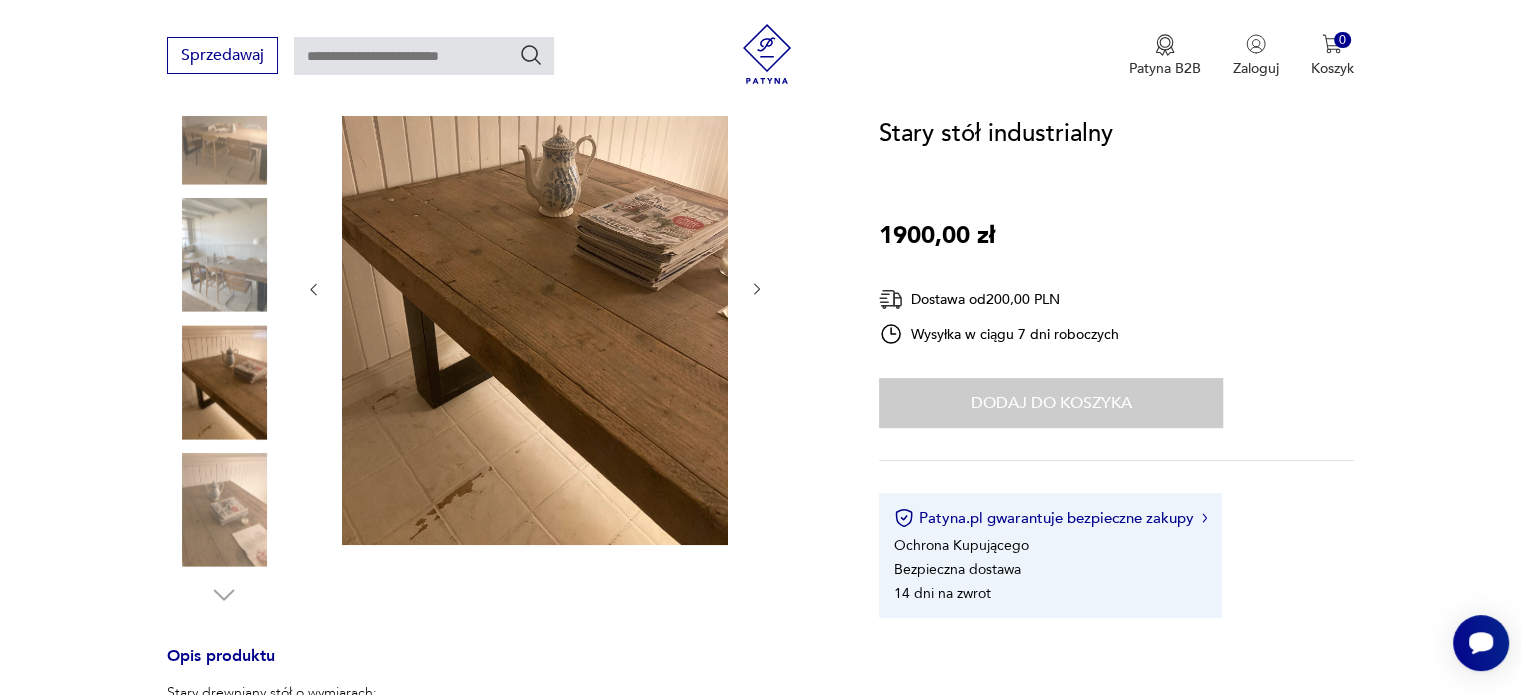 click 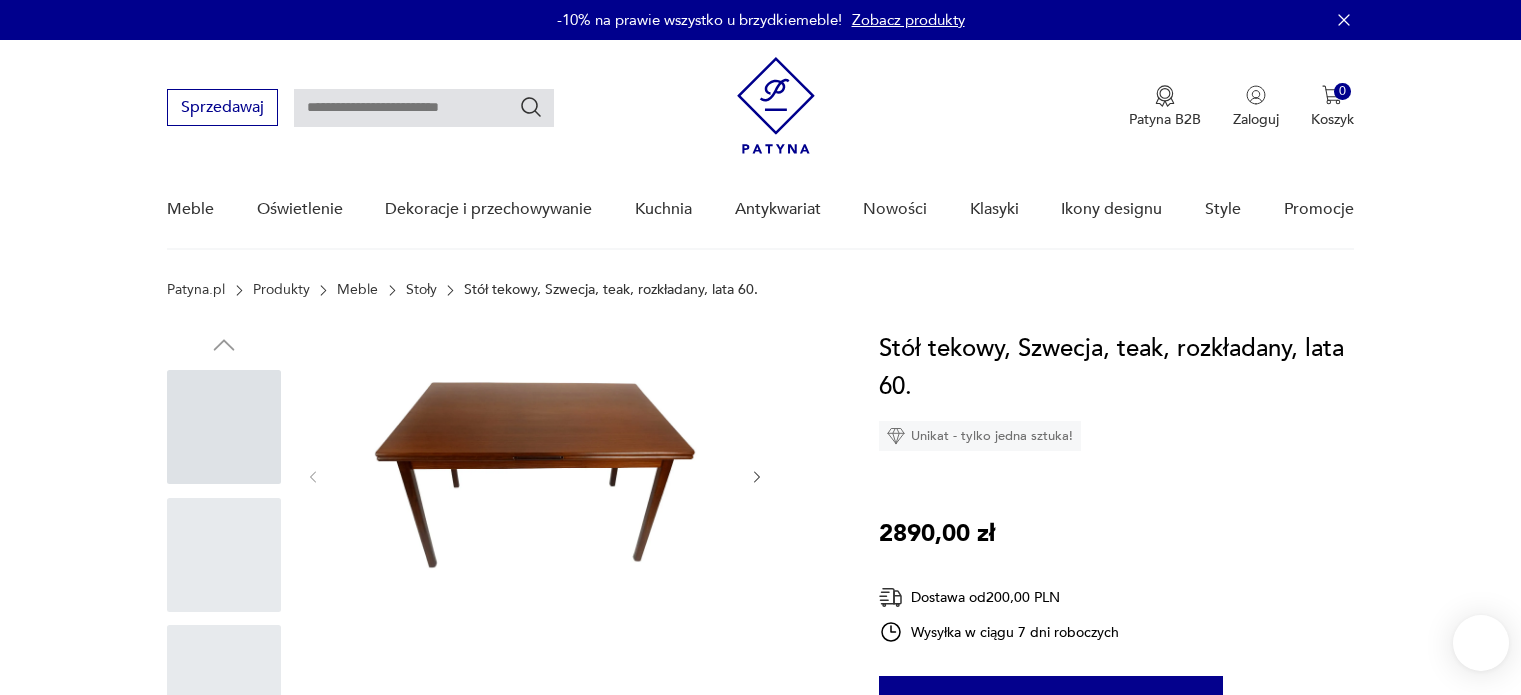 scroll, scrollTop: 0, scrollLeft: 0, axis: both 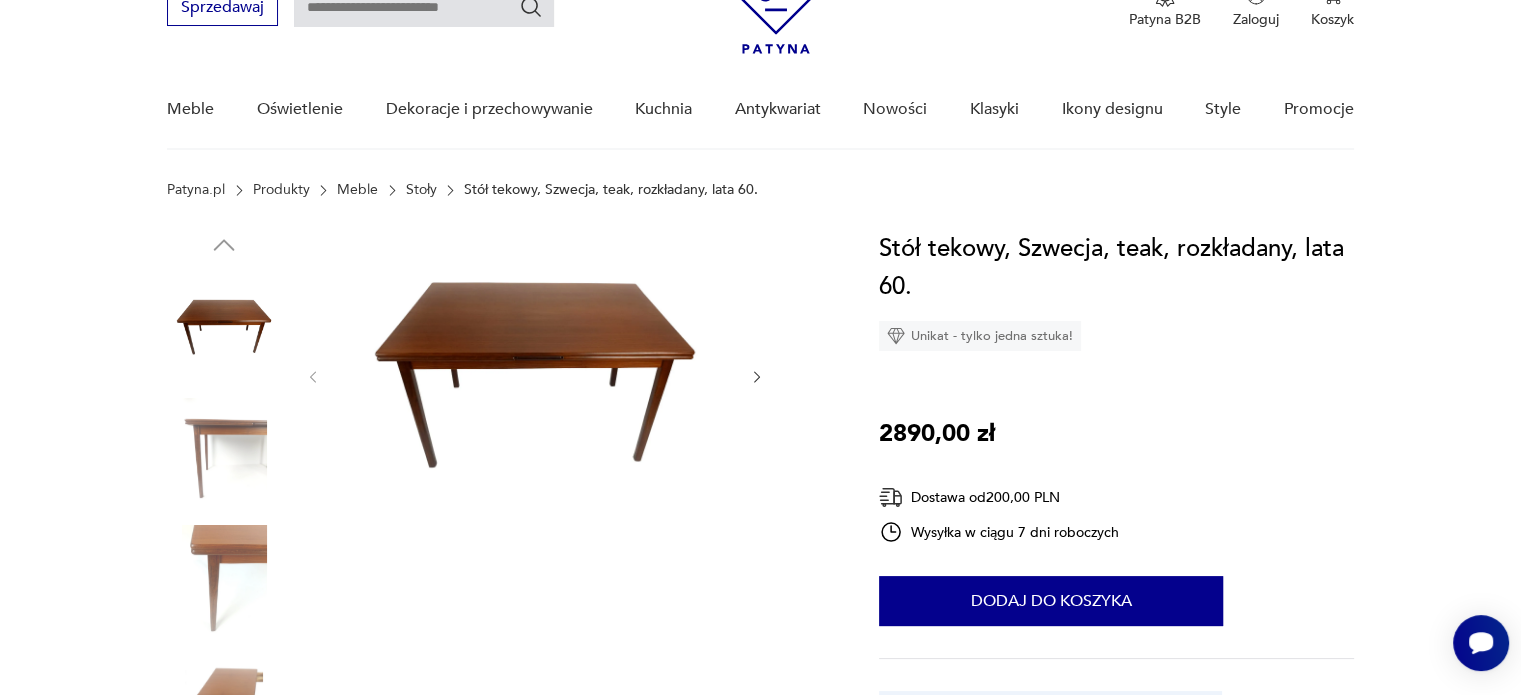 click 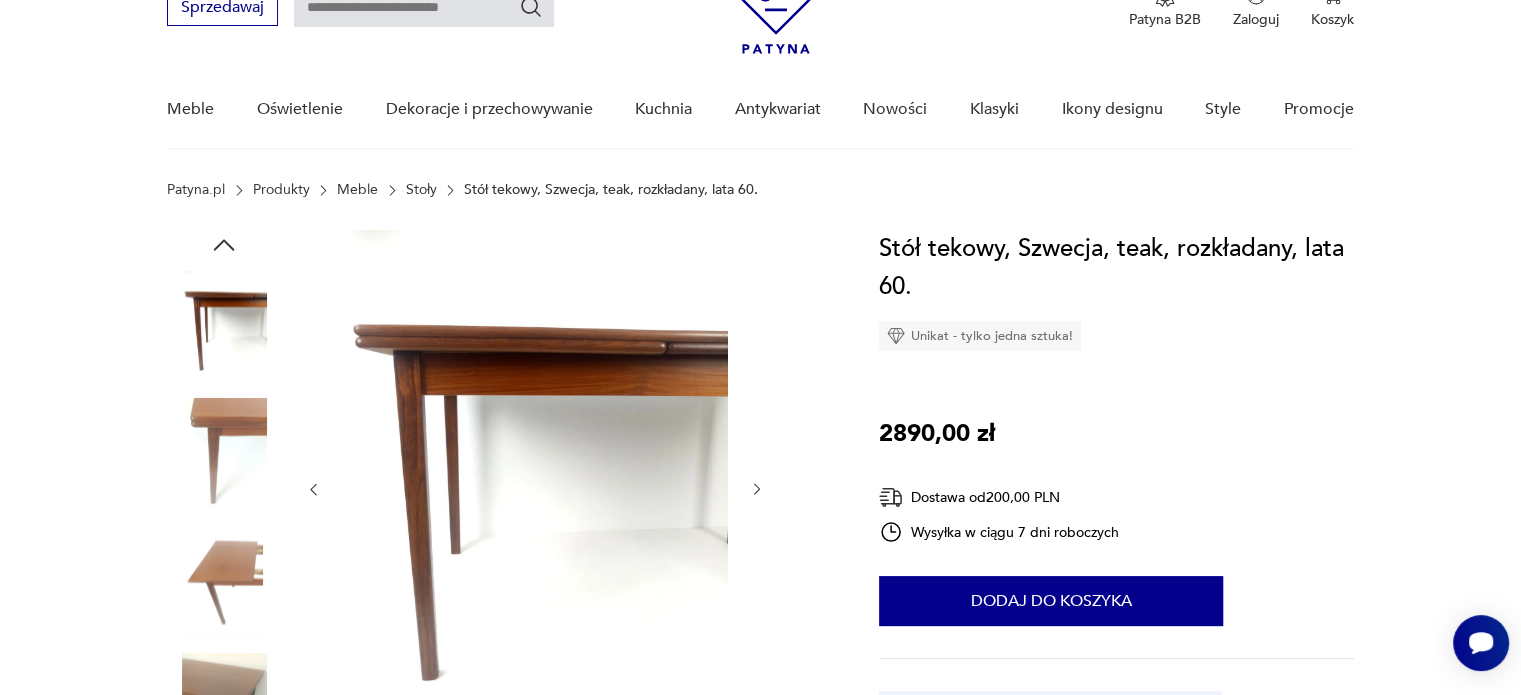 click at bounding box center [535, 489] 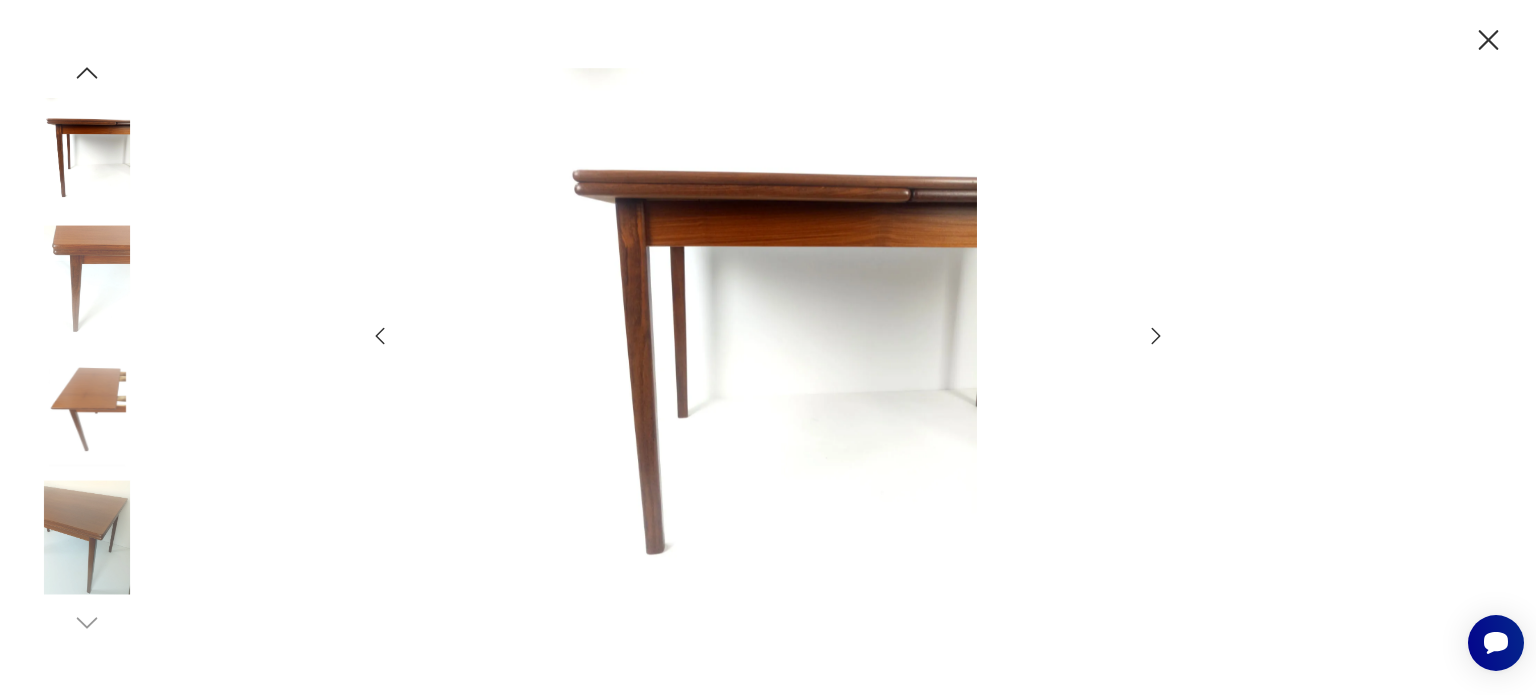 click 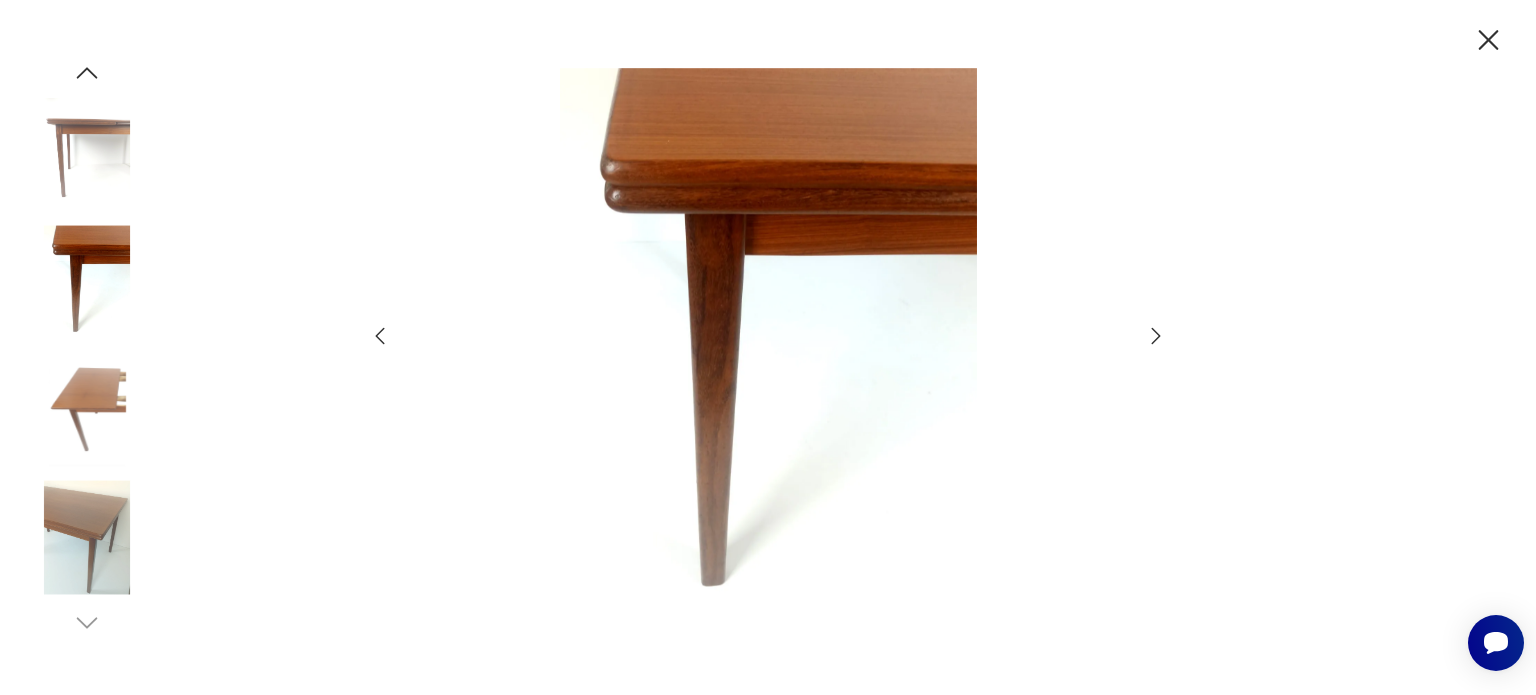 click 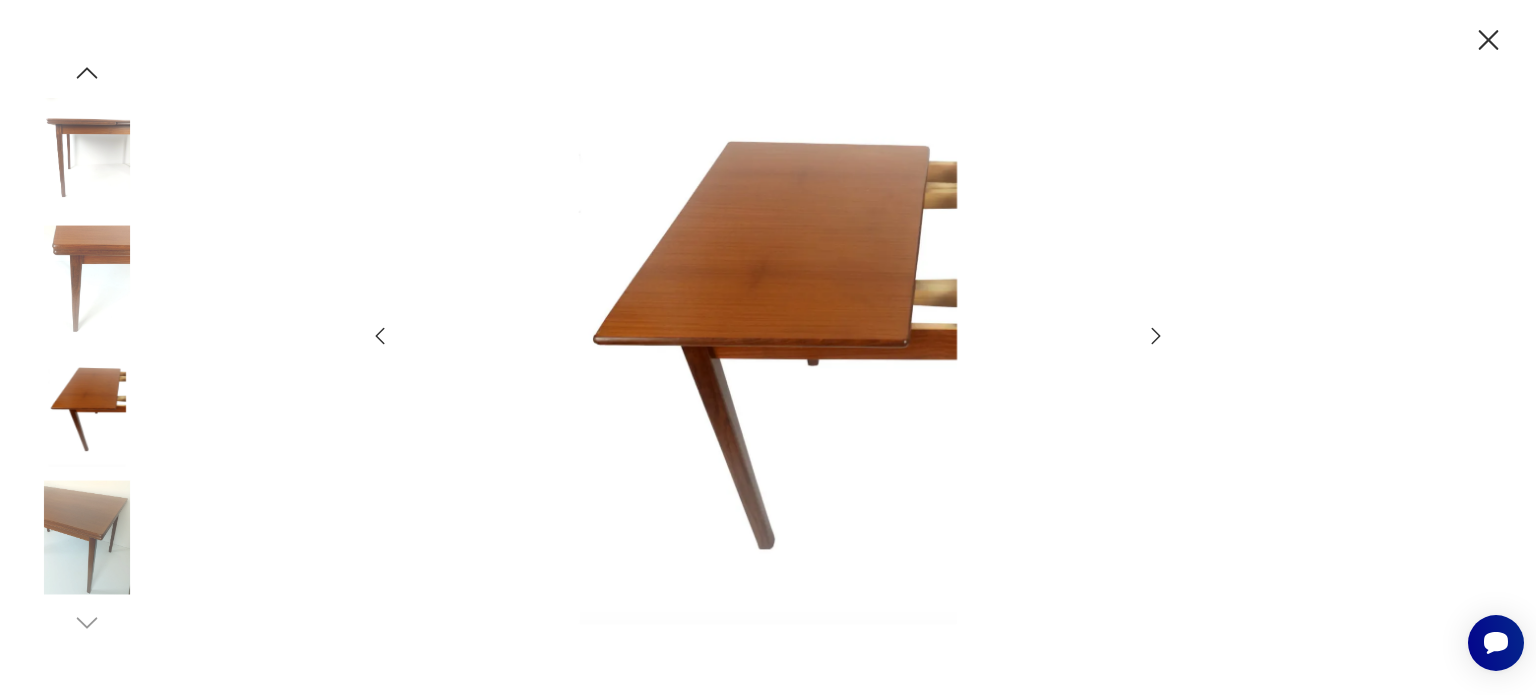 click 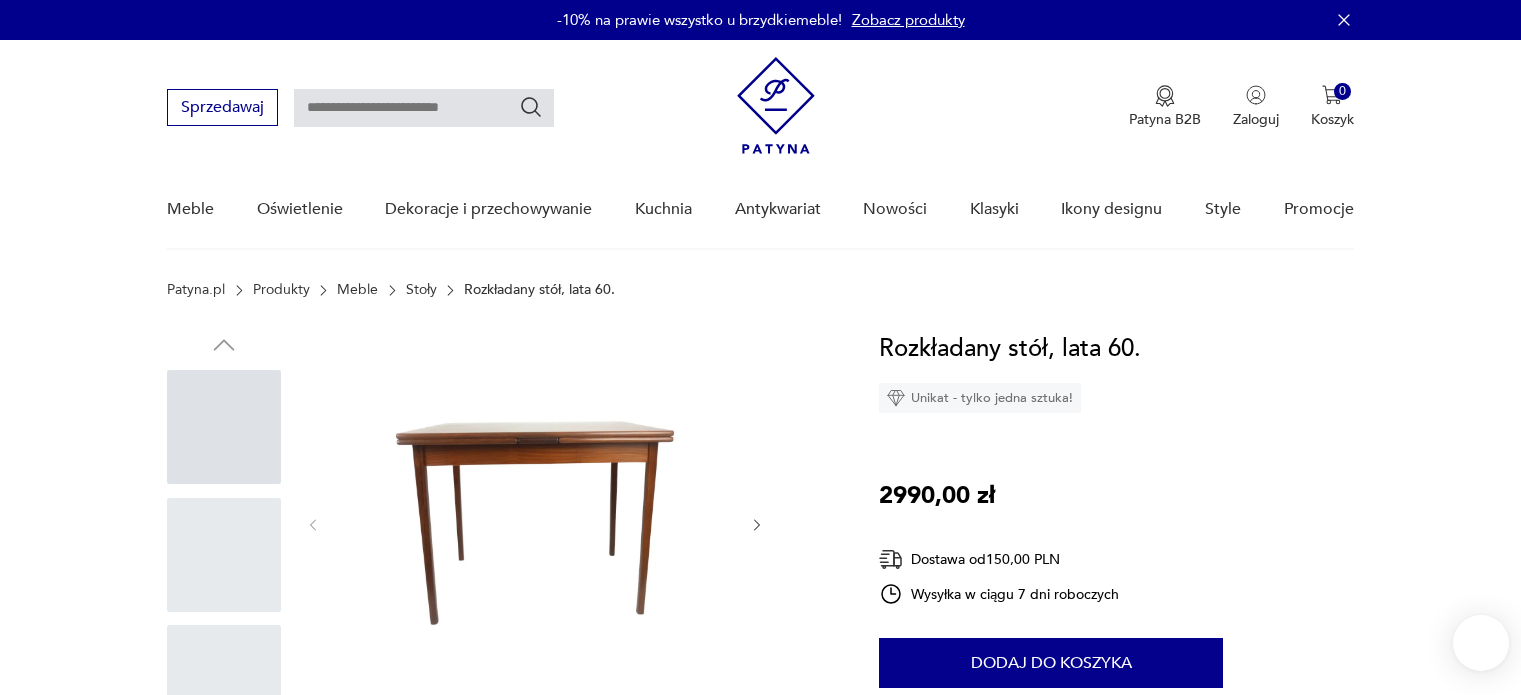 scroll, scrollTop: 0, scrollLeft: 0, axis: both 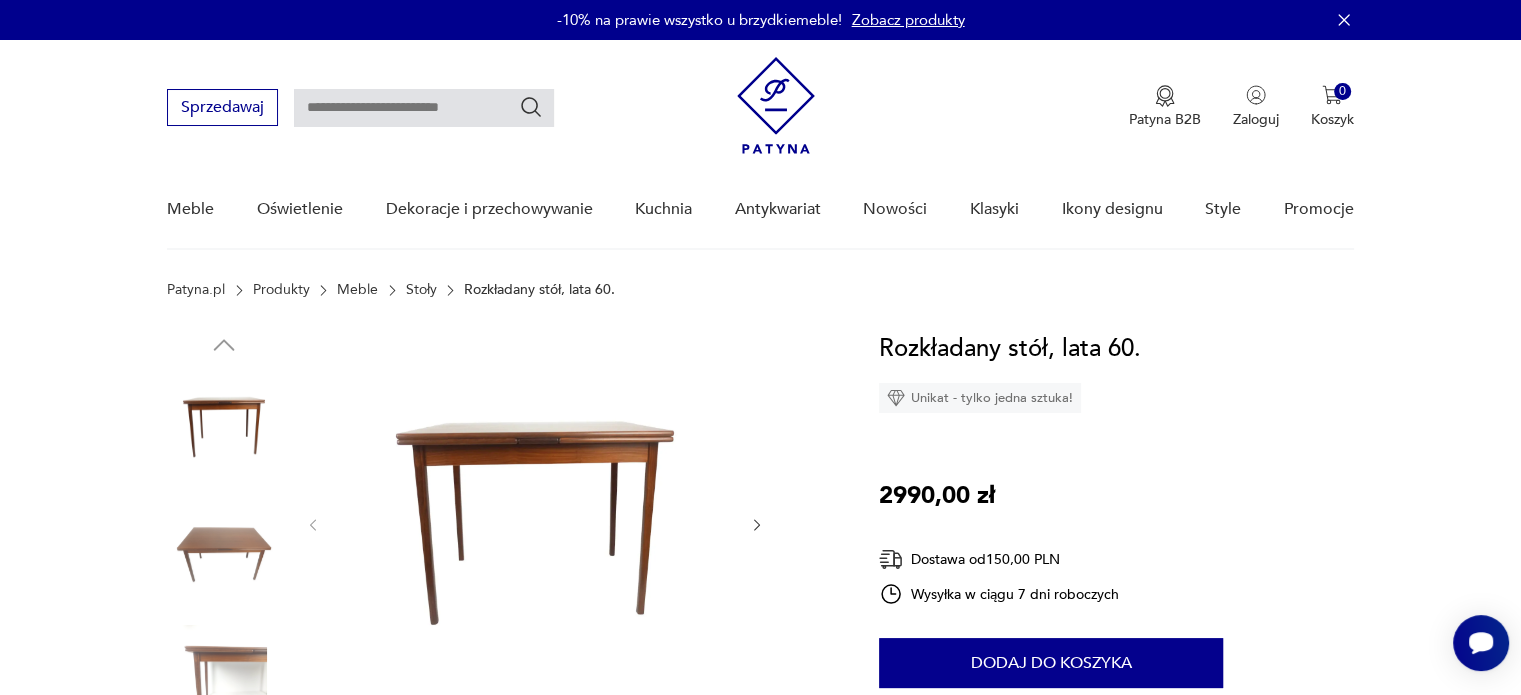 click at bounding box center [535, 523] 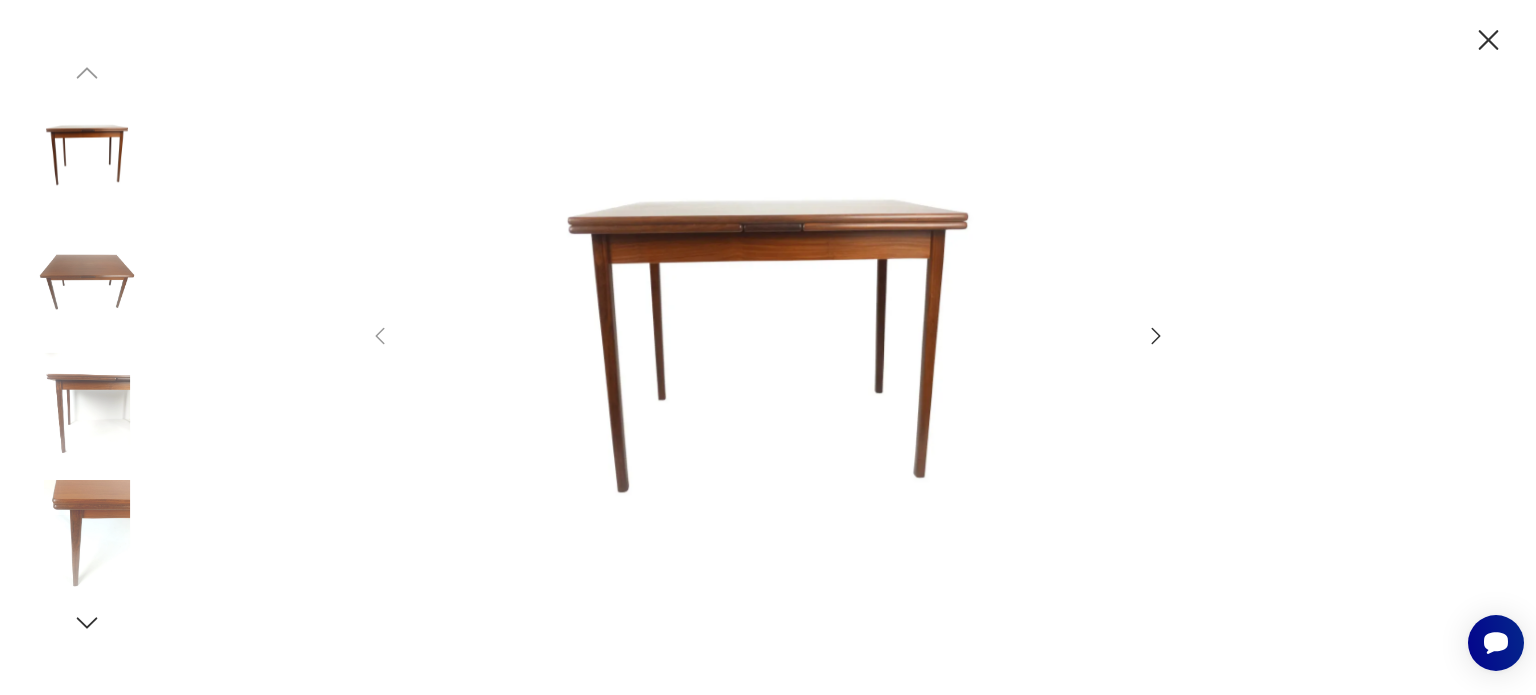 click 